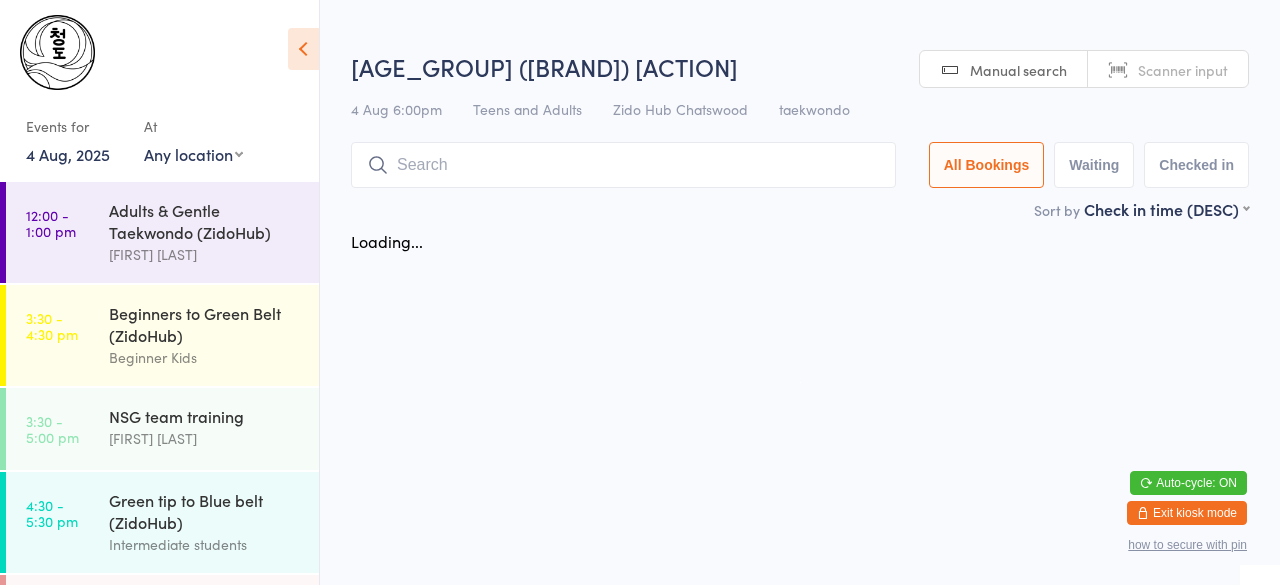 scroll, scrollTop: 0, scrollLeft: 0, axis: both 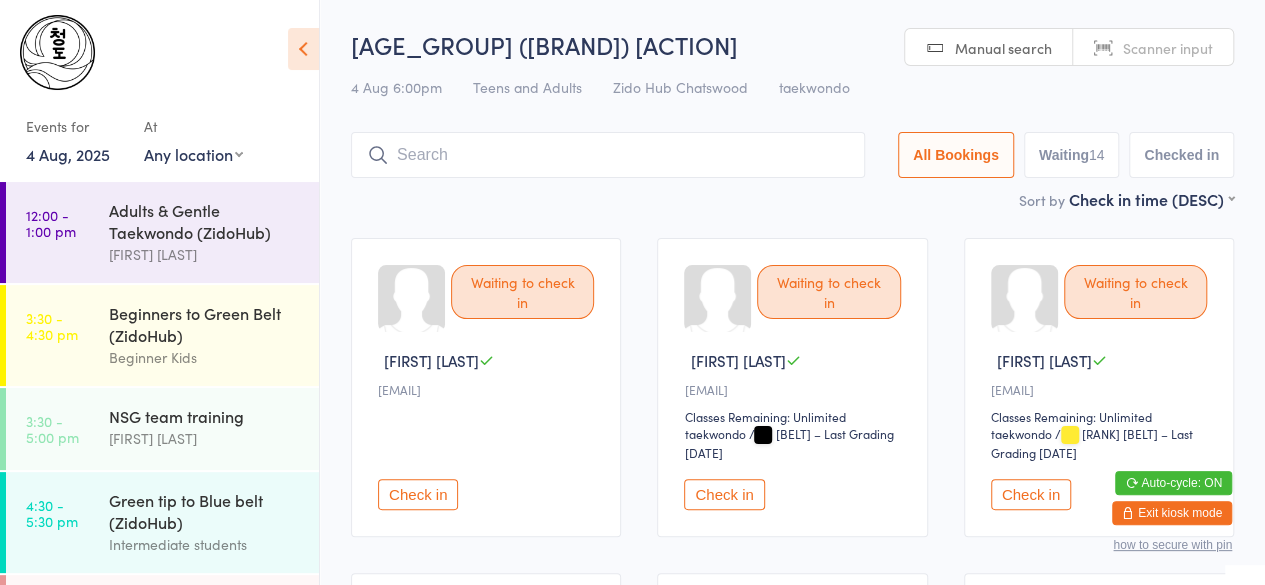 click on "Check in" at bounding box center (418, 494) 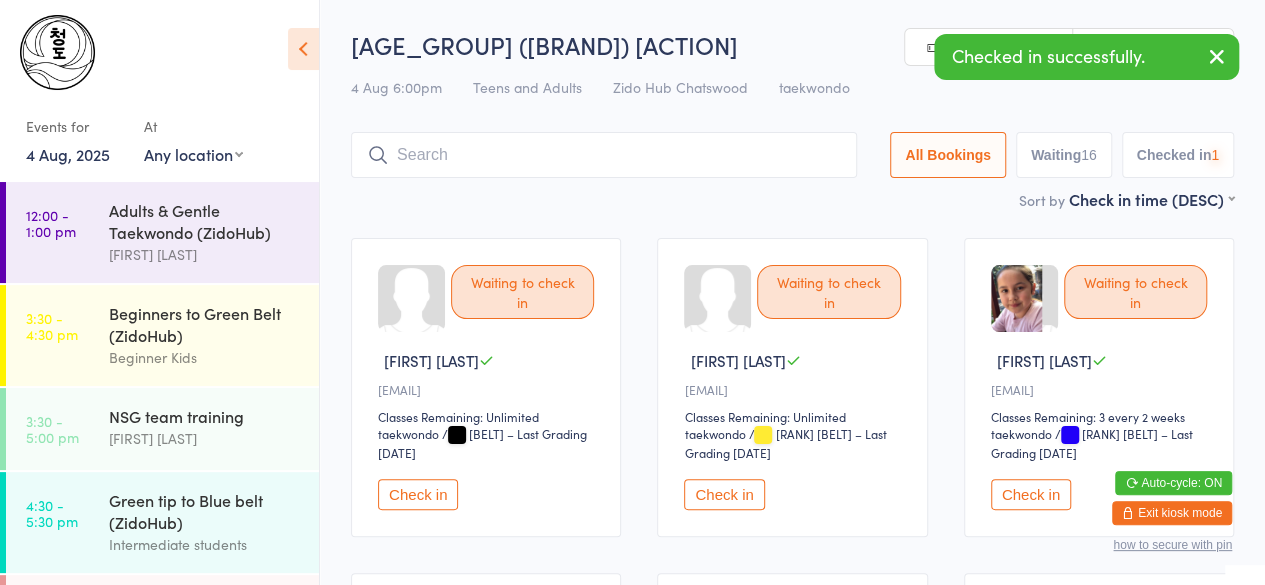 click at bounding box center (604, 155) 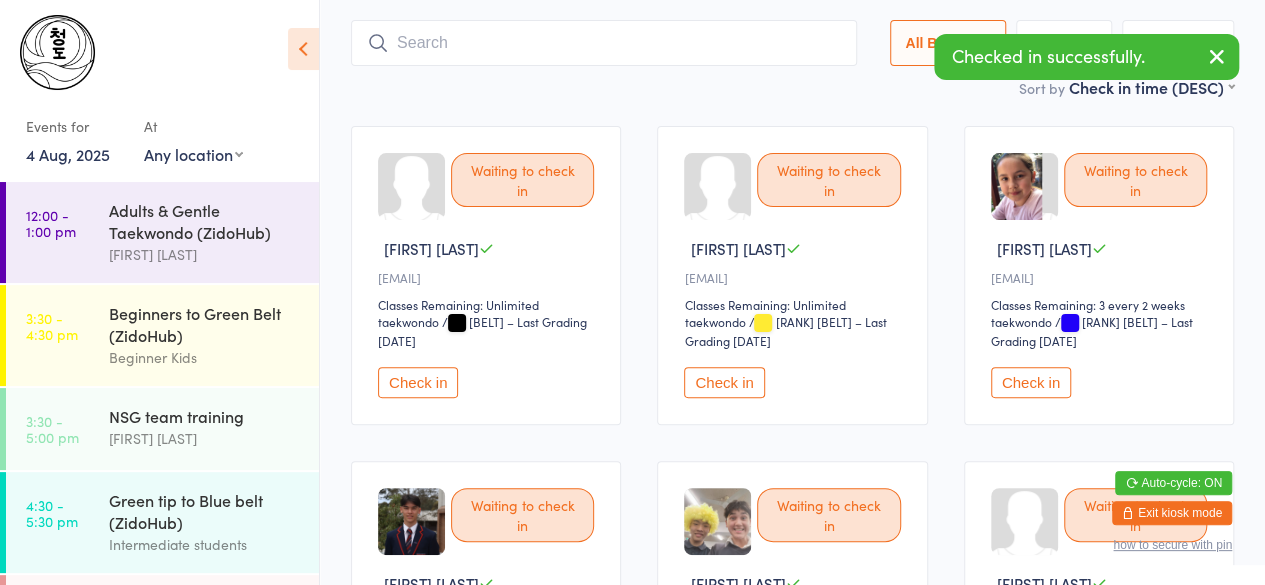 scroll, scrollTop: 133, scrollLeft: 0, axis: vertical 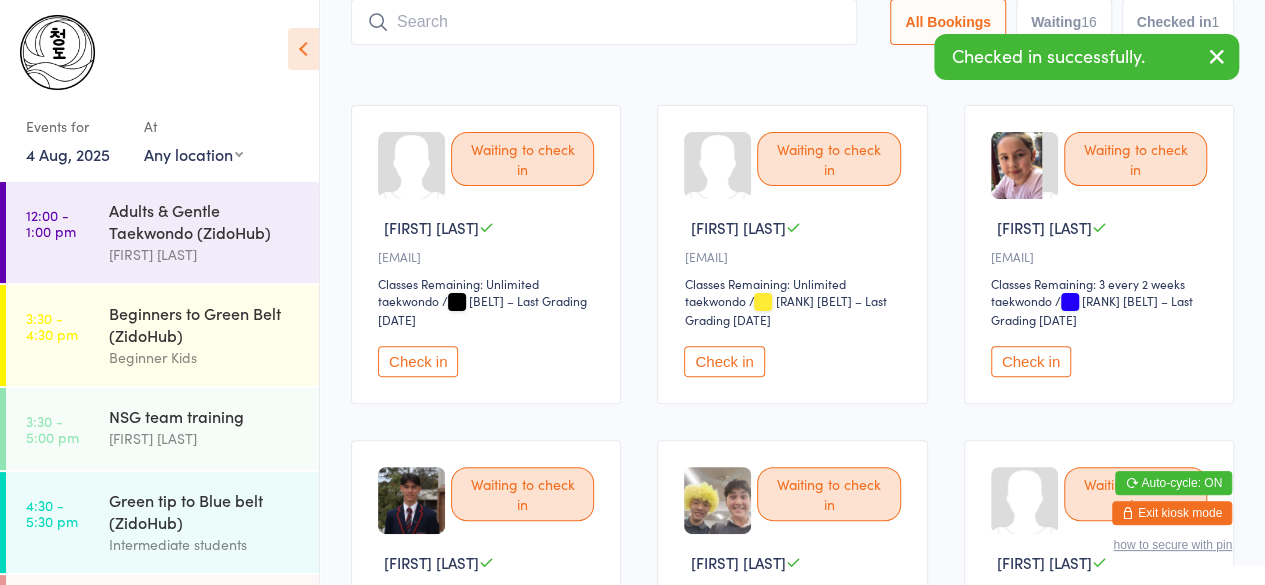 click on "Waiting to check in [LOCATION] [FIRST] [LAST] [EMAIL] [CLASSES] [BELT] – Last Grading [DATE] Check in" at bounding box center [486, 254] 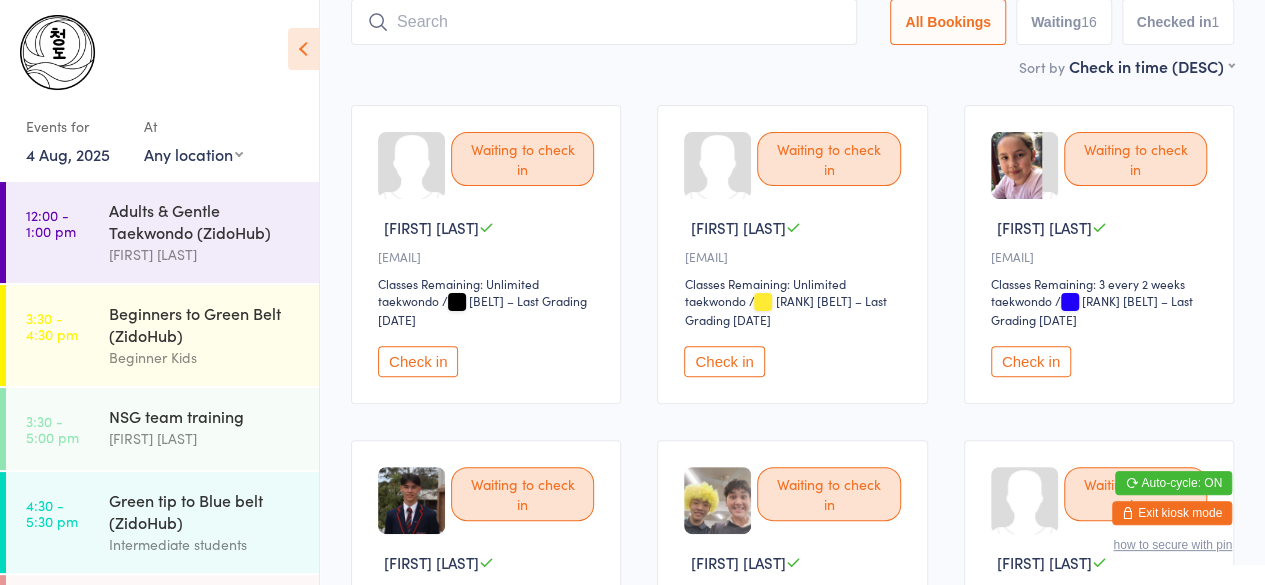 click at bounding box center [604, 22] 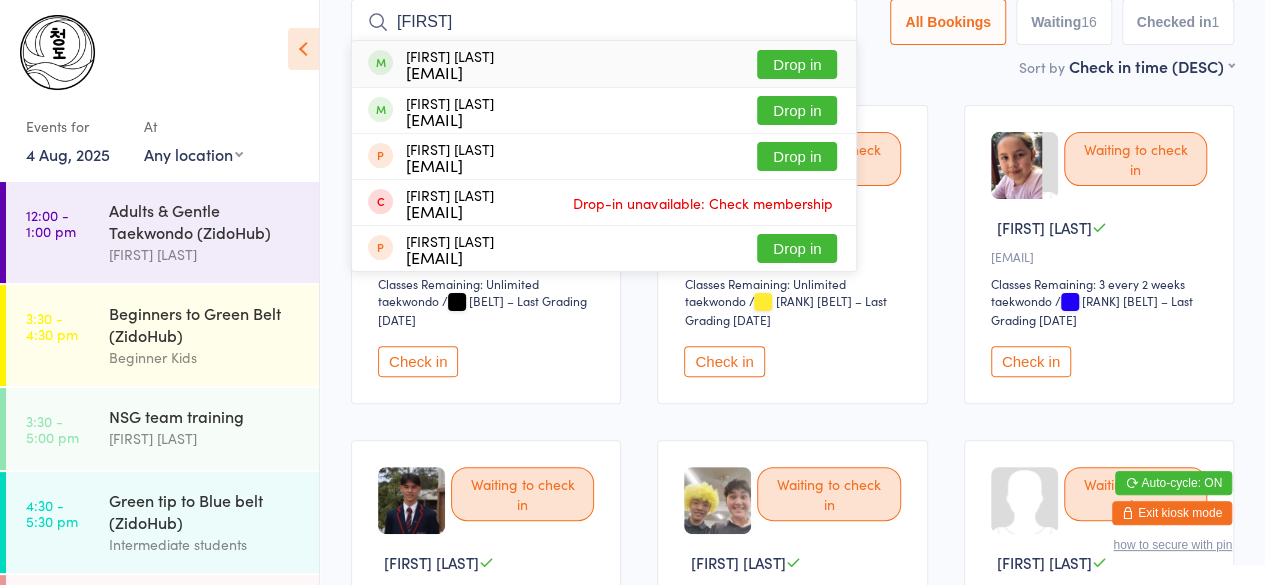 type on "[FIRST]" 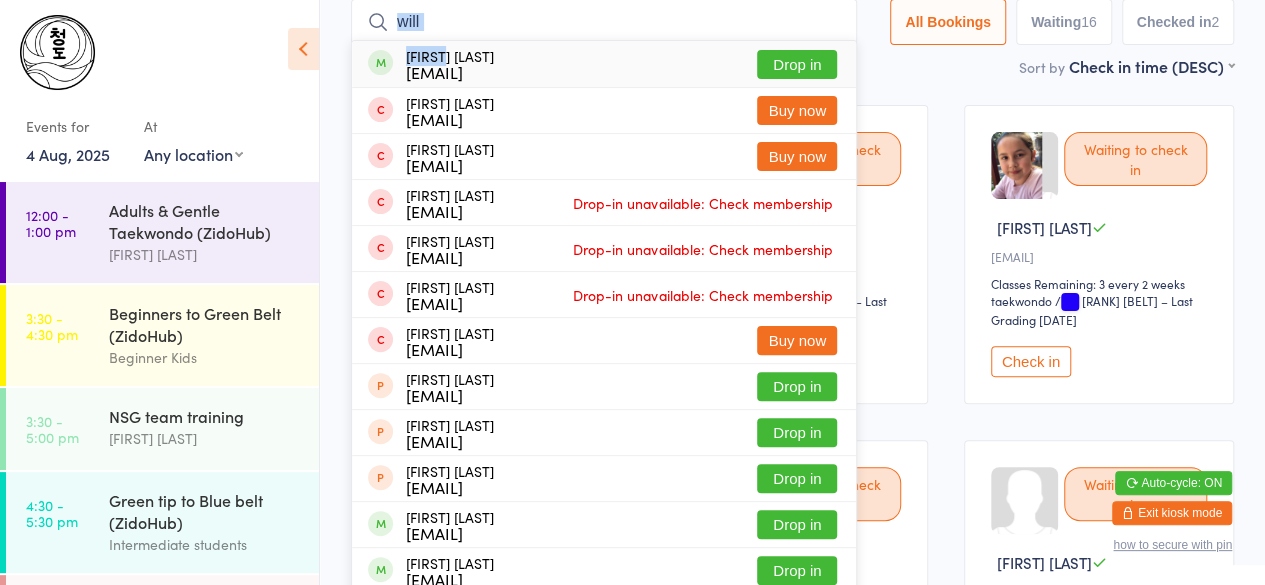 drag, startPoint x: 436, startPoint y: 59, endPoint x: 458, endPoint y: 19, distance: 45.65085 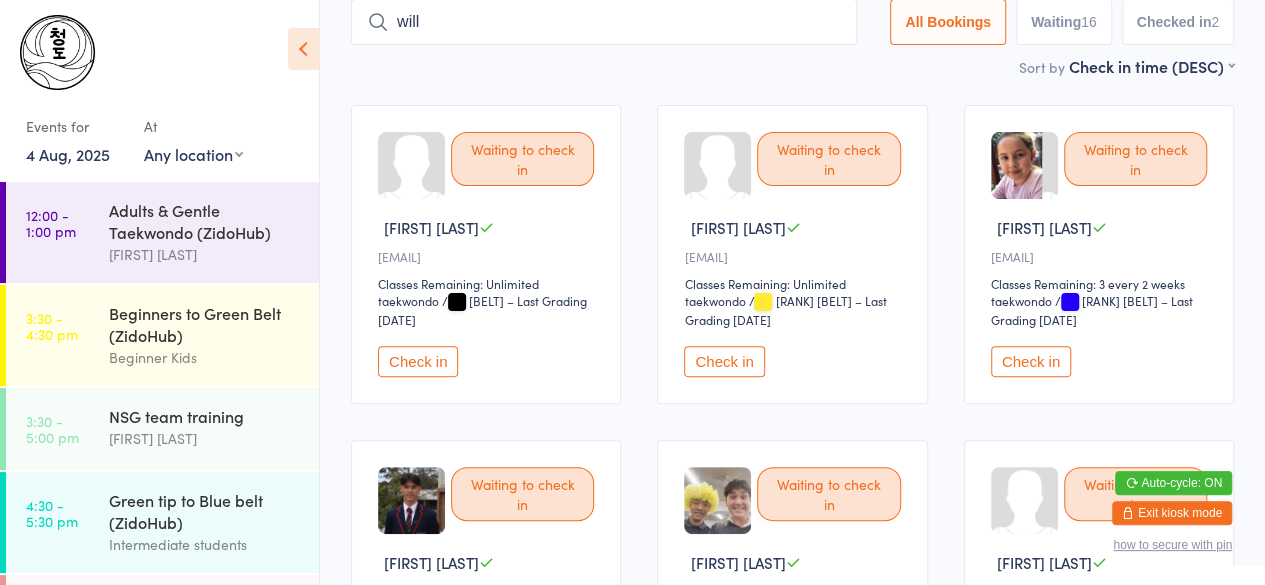 click on "will" at bounding box center (604, 22) 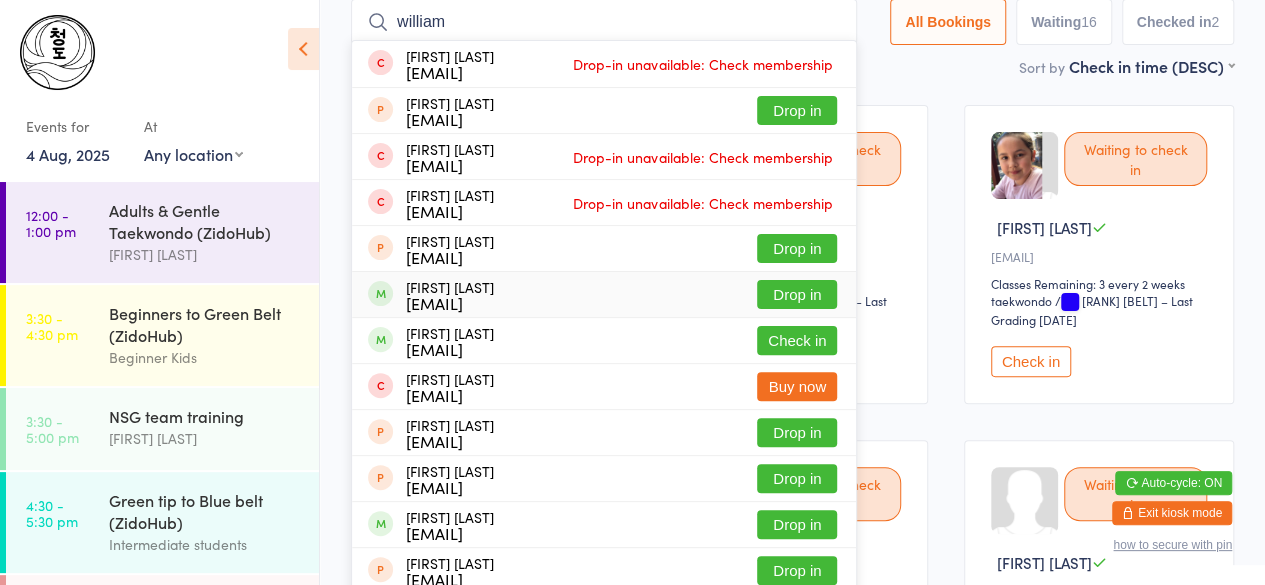 type on "william" 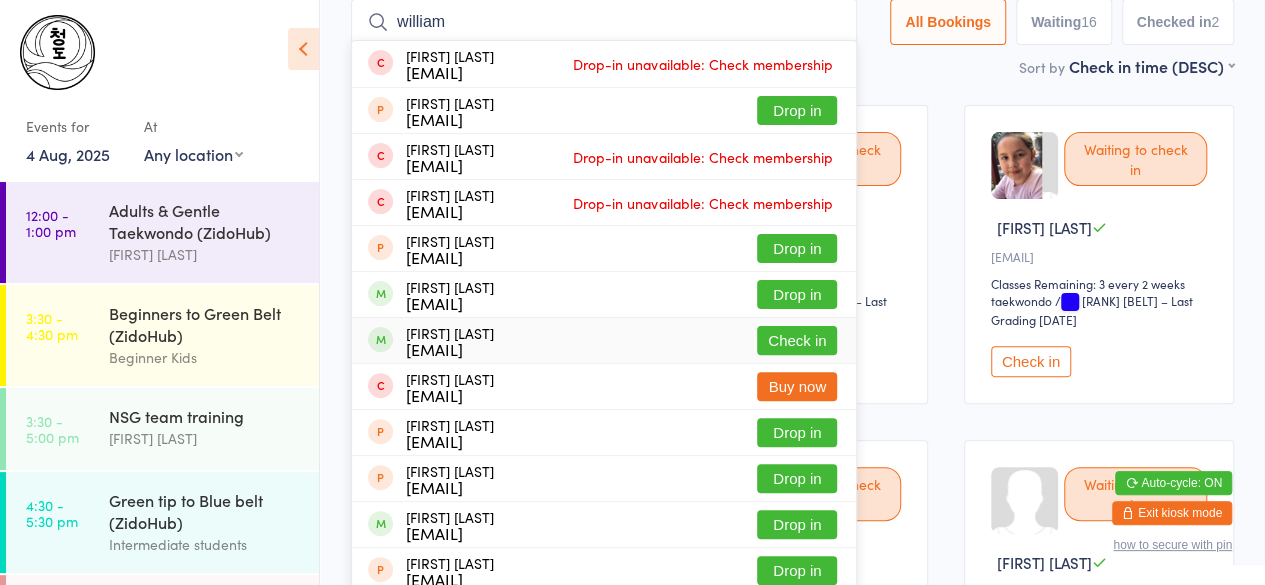 click on "[EMAIL]" at bounding box center (450, 349) 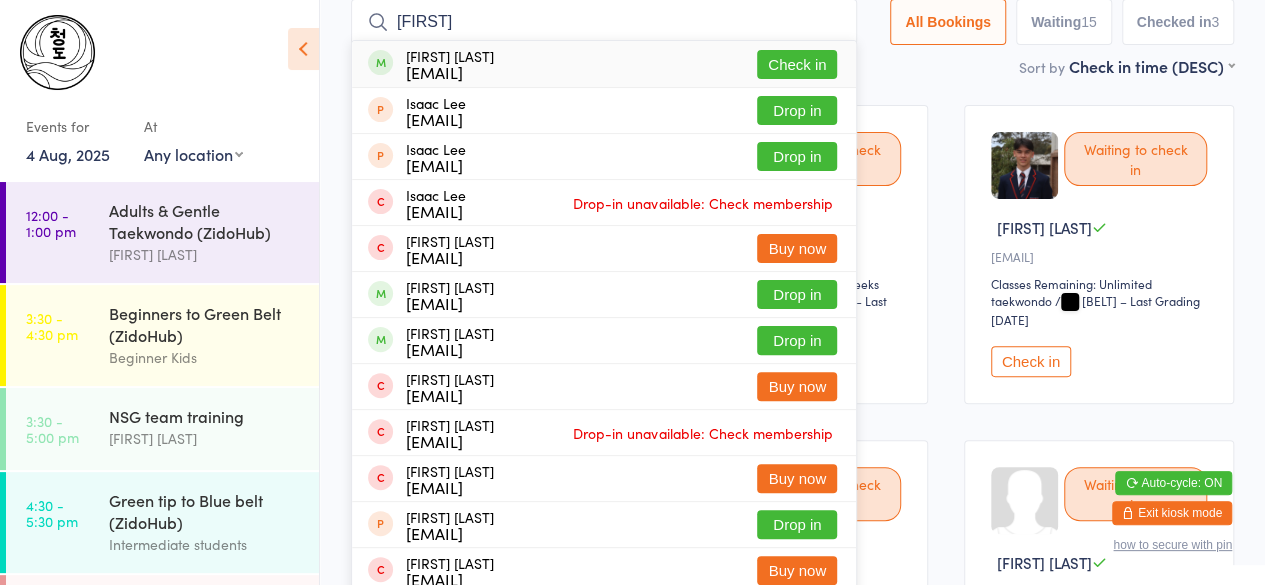 type on "[FIRST]" 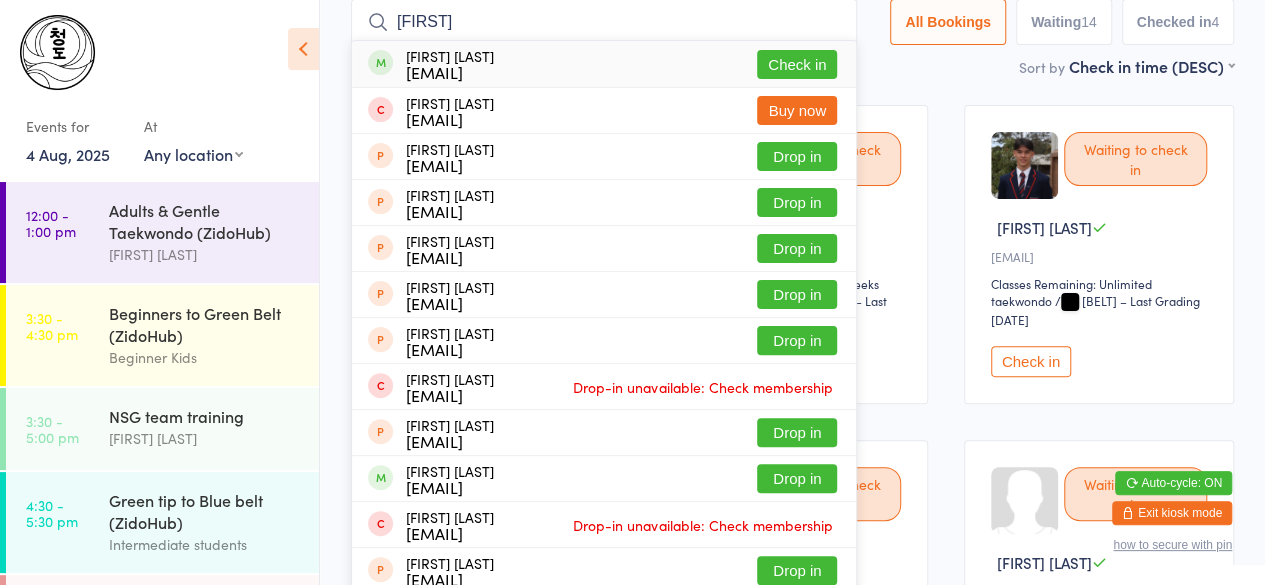 type on "[FIRST]" 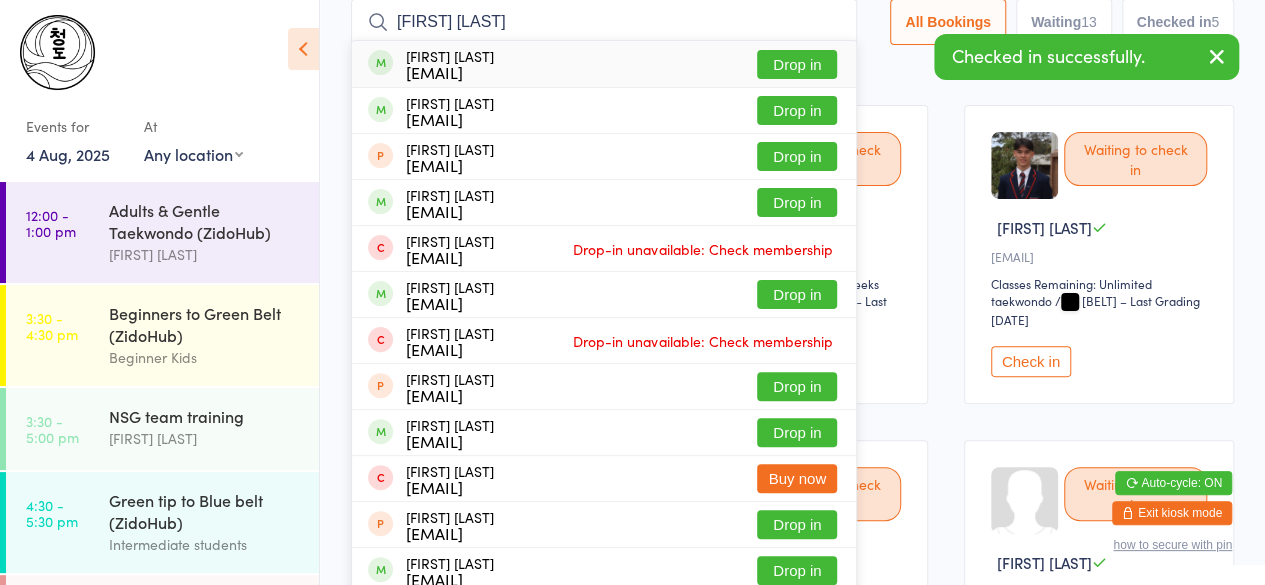 type on "[FIRST] [LAST]" 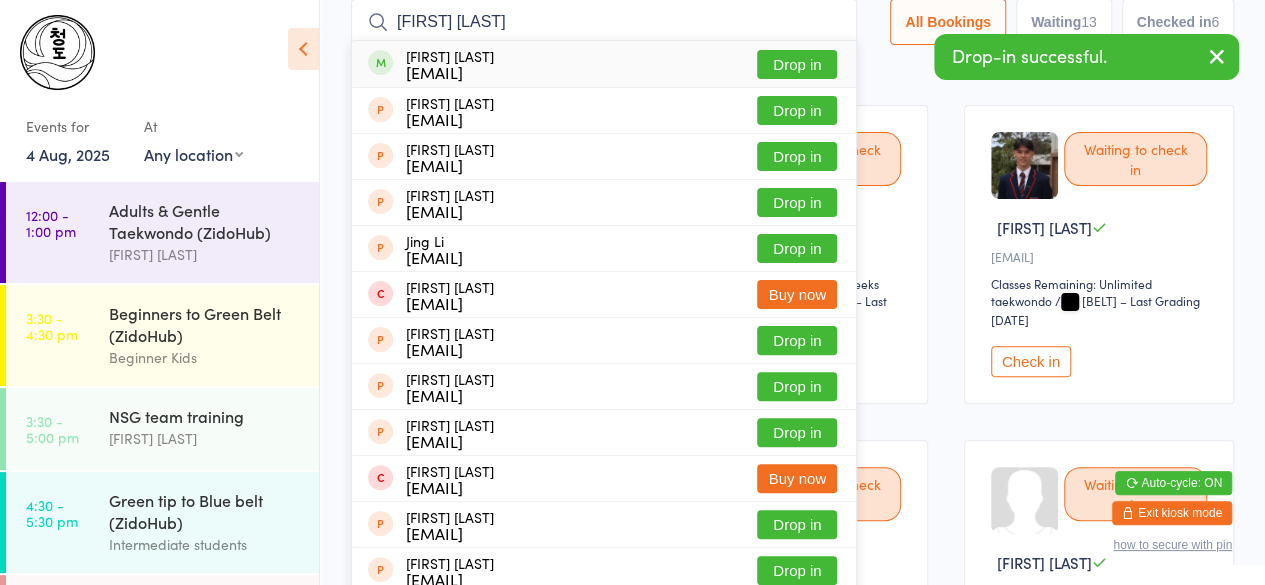 type on "[FIRST] [LAST]" 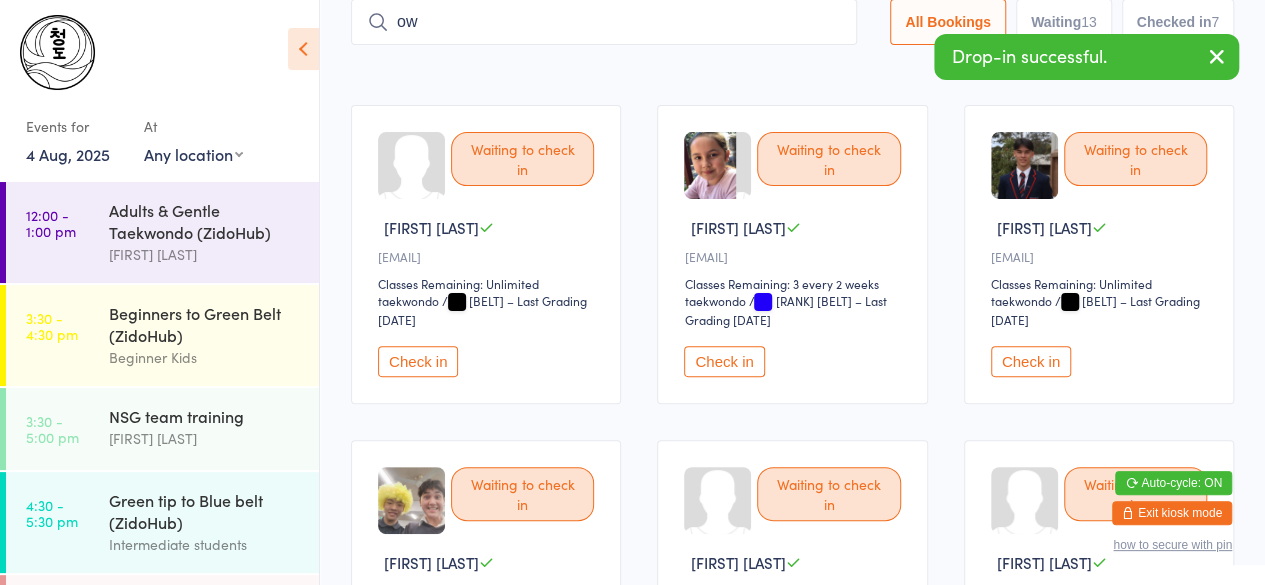 type on "own" 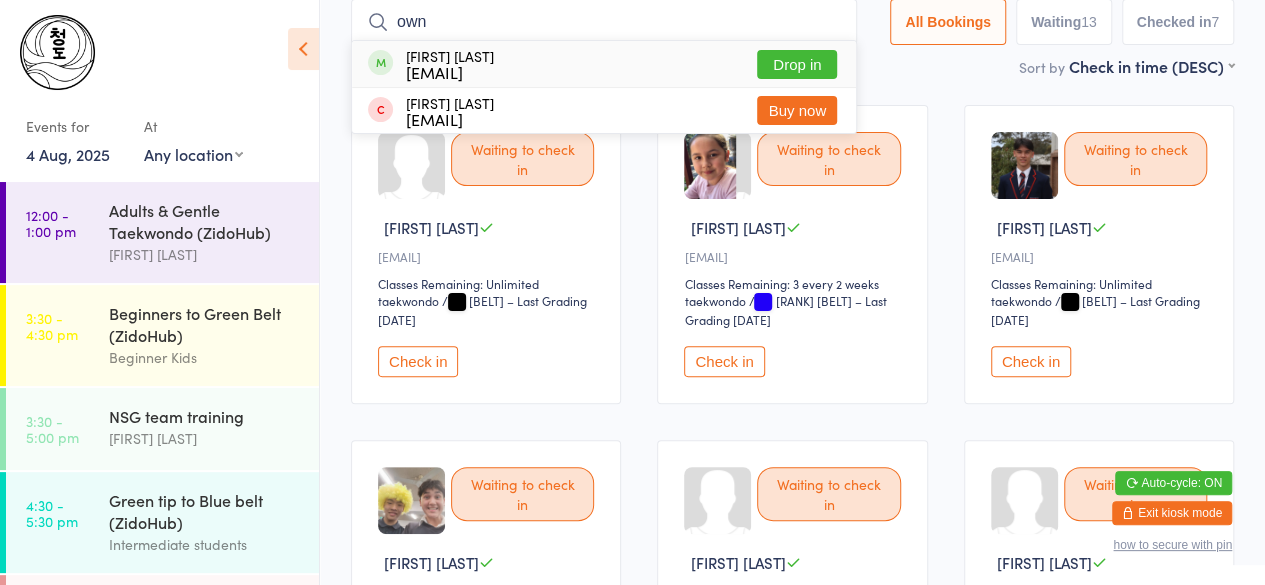 drag, startPoint x: 457, startPoint y: 31, endPoint x: 358, endPoint y: 27, distance: 99.08077 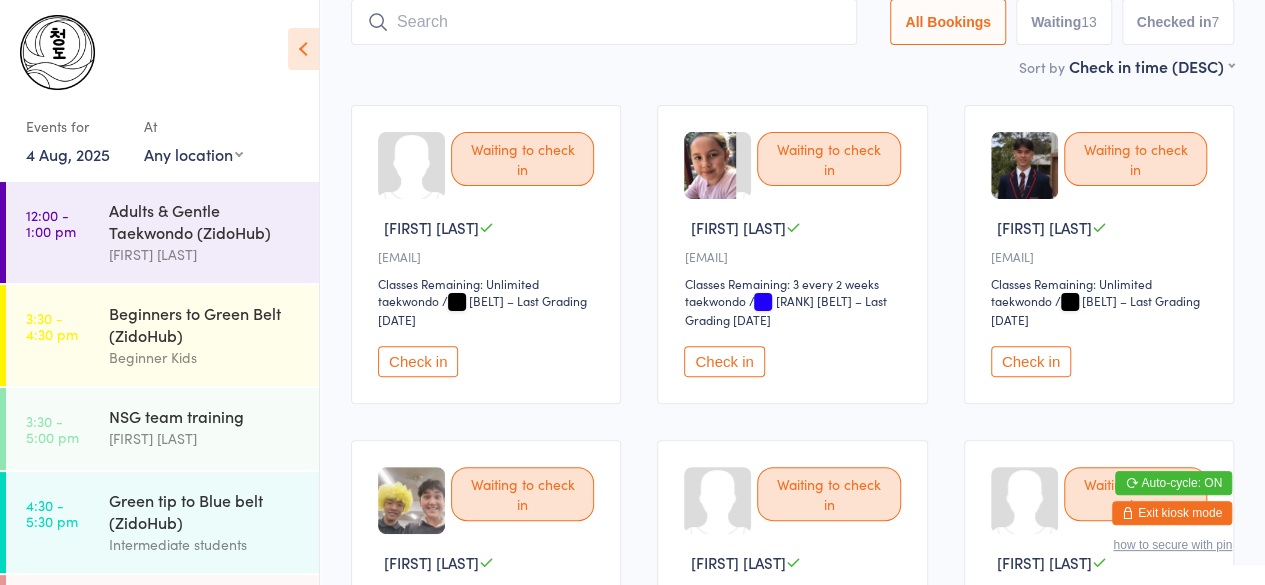 click on "Check in" at bounding box center [418, 361] 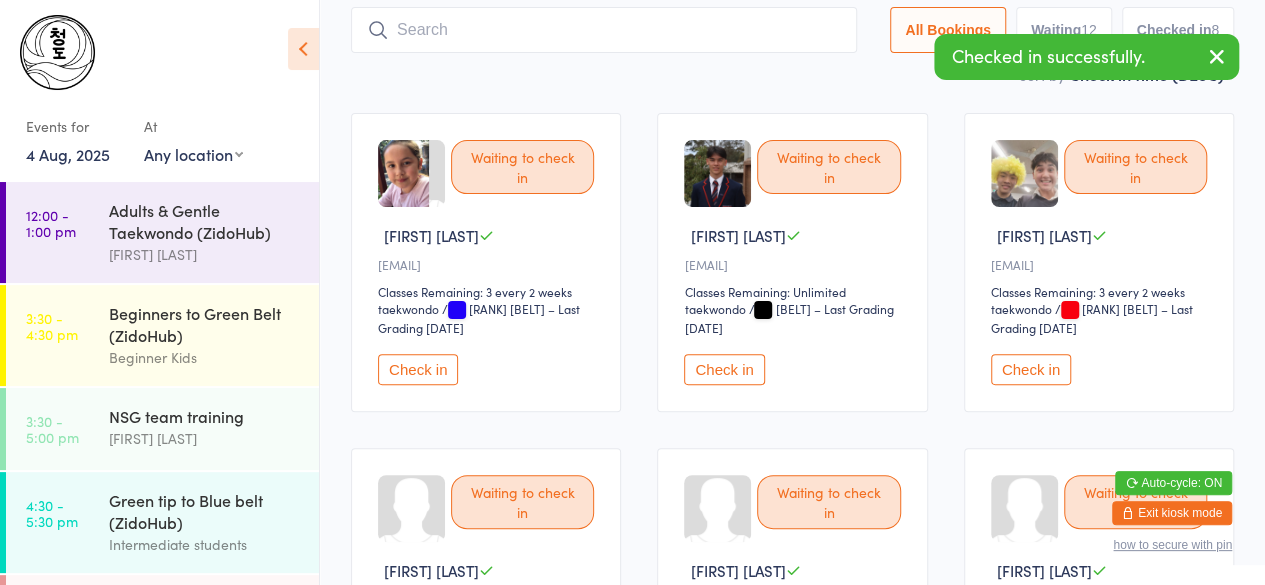 click at bounding box center [604, 30] 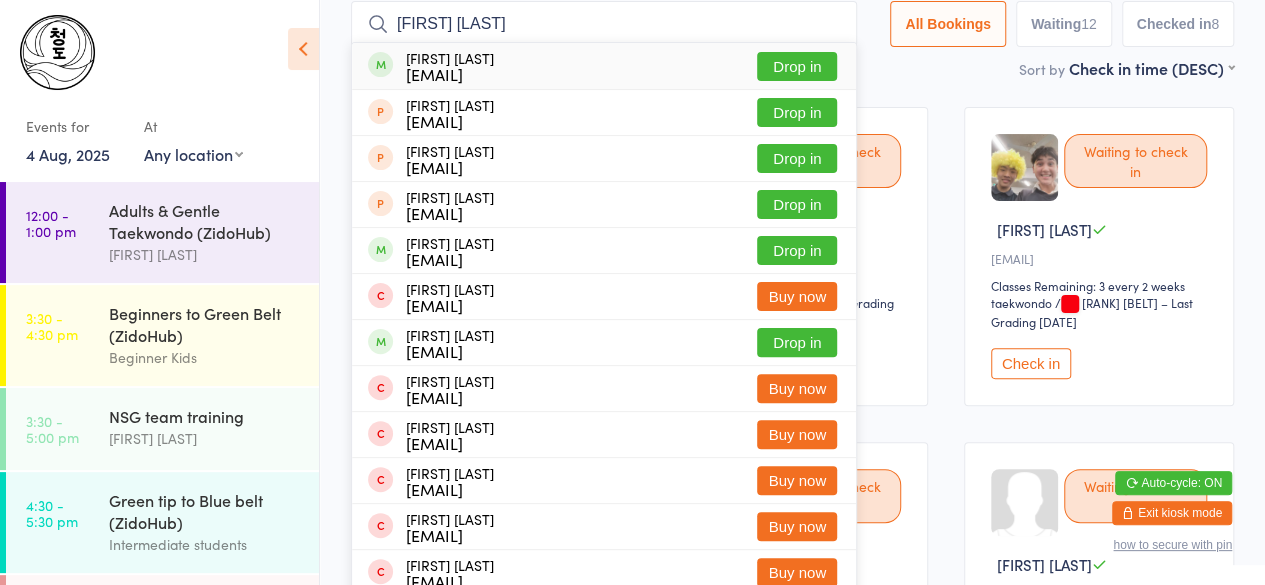 type on "[FIRST] [LAST]" 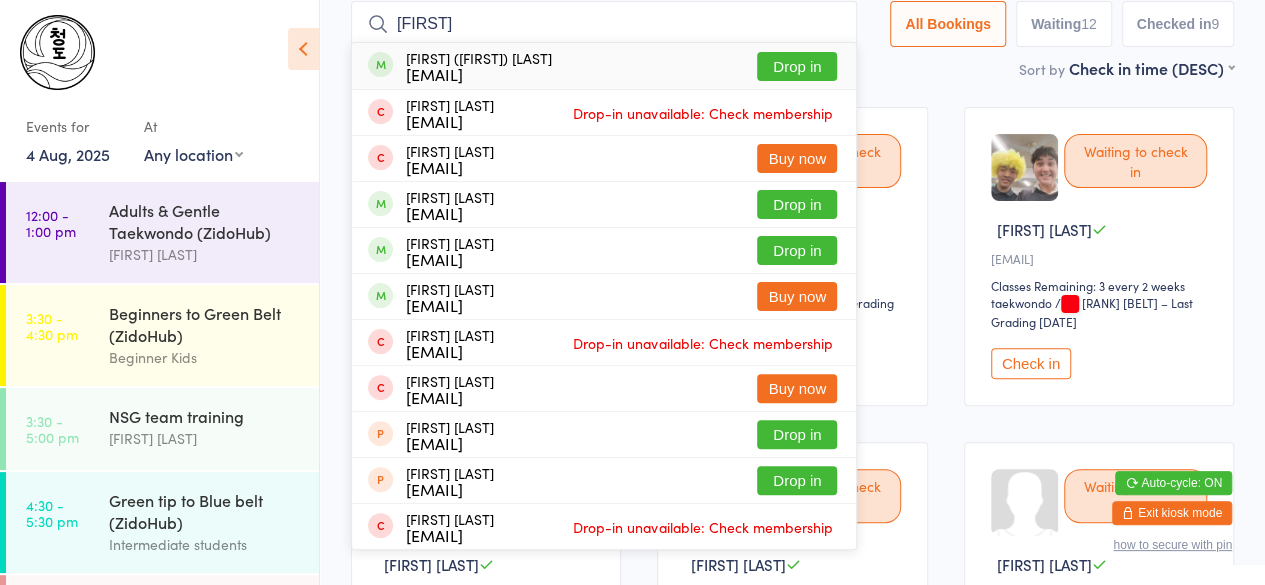 type on "[FIRST]" 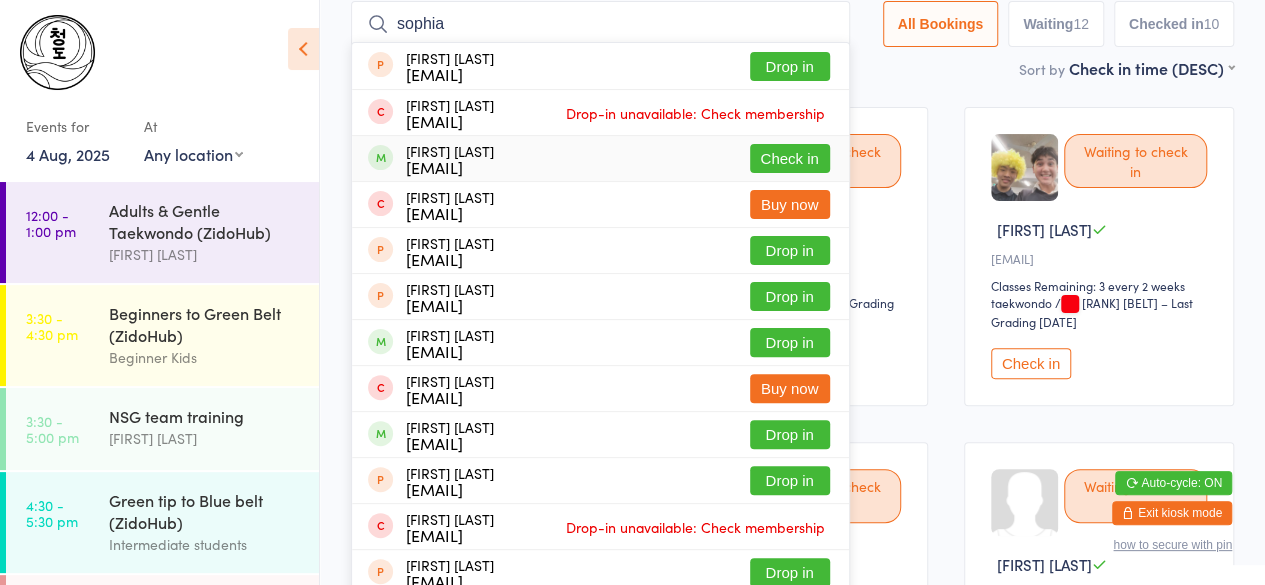 type on "sophia" 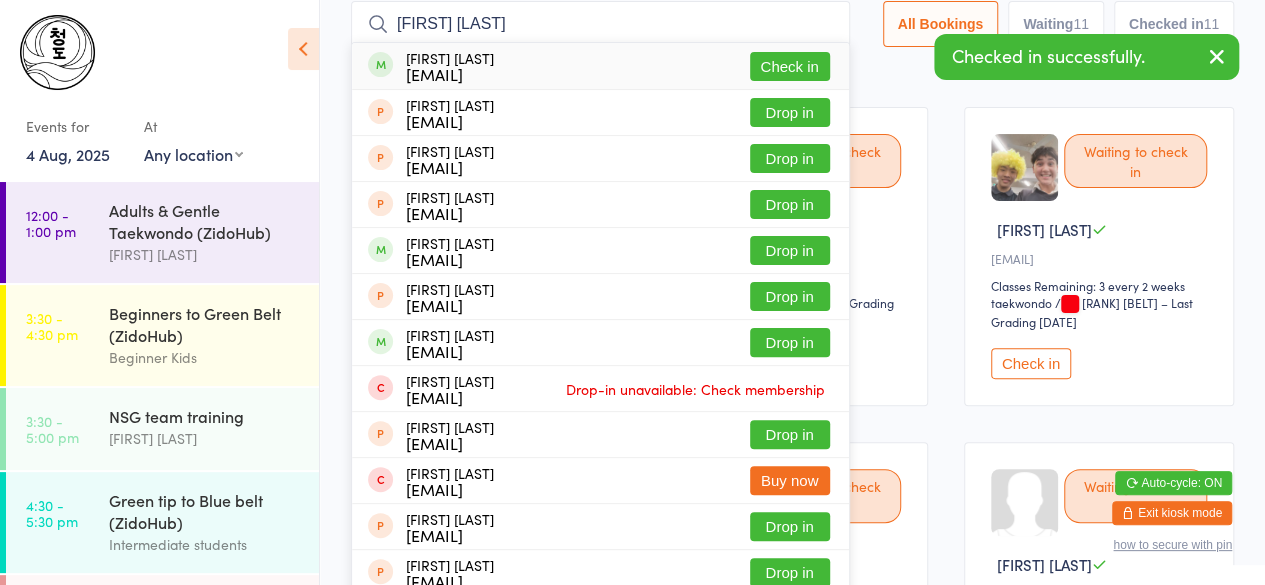 type on "[FIRST] [LAST]" 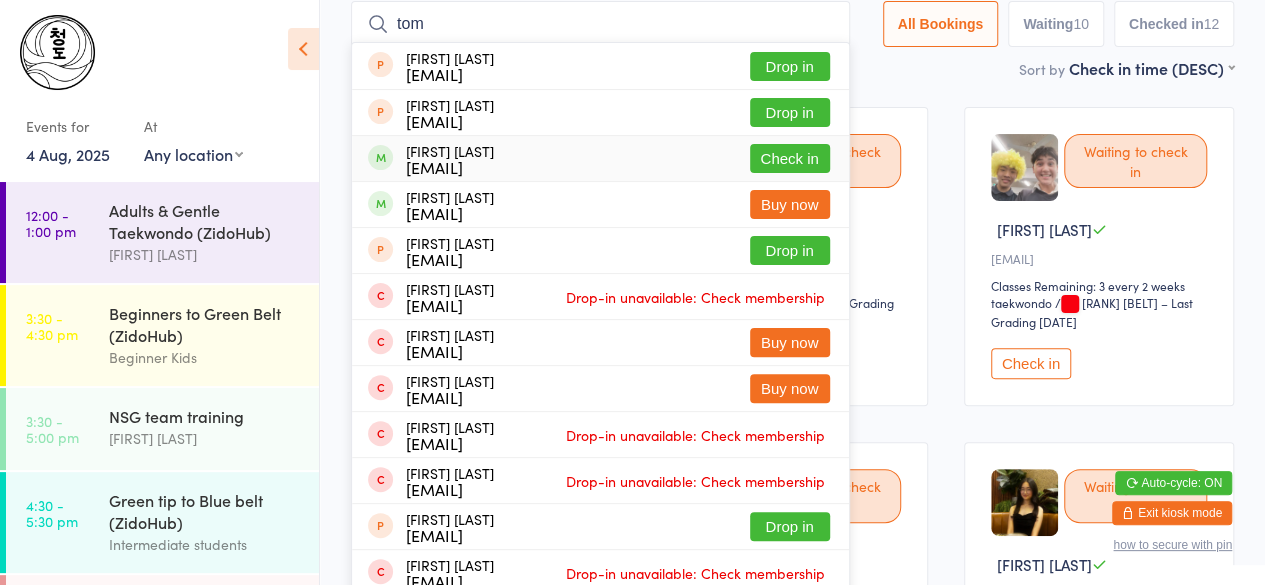 type on "tom" 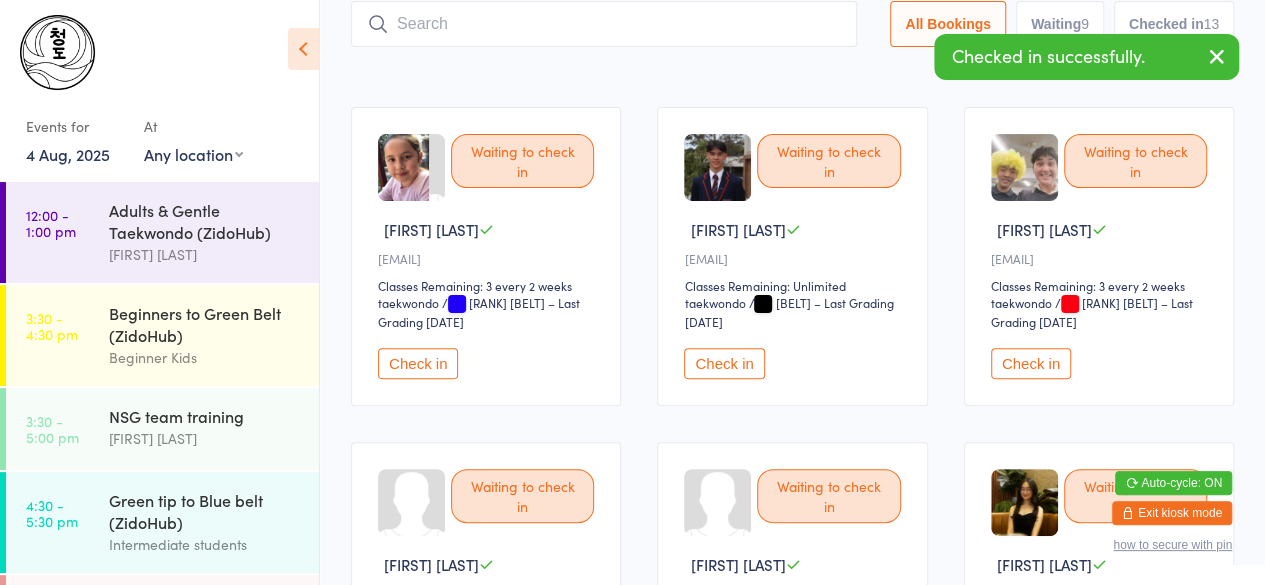 scroll, scrollTop: 643, scrollLeft: 0, axis: vertical 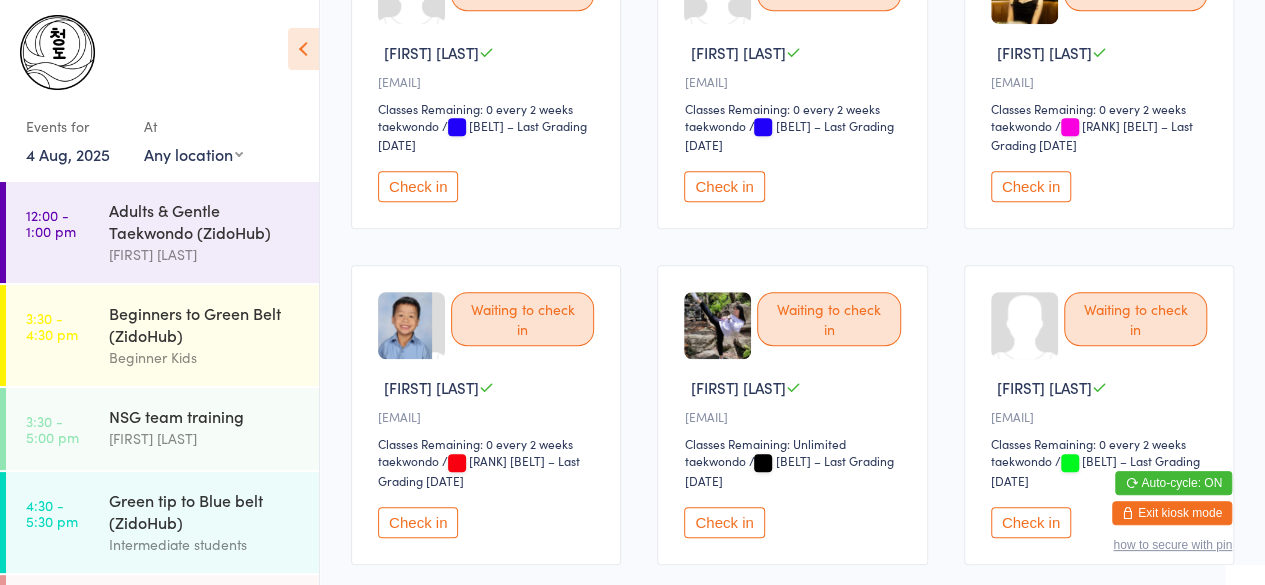 click on "Check in" at bounding box center [418, 186] 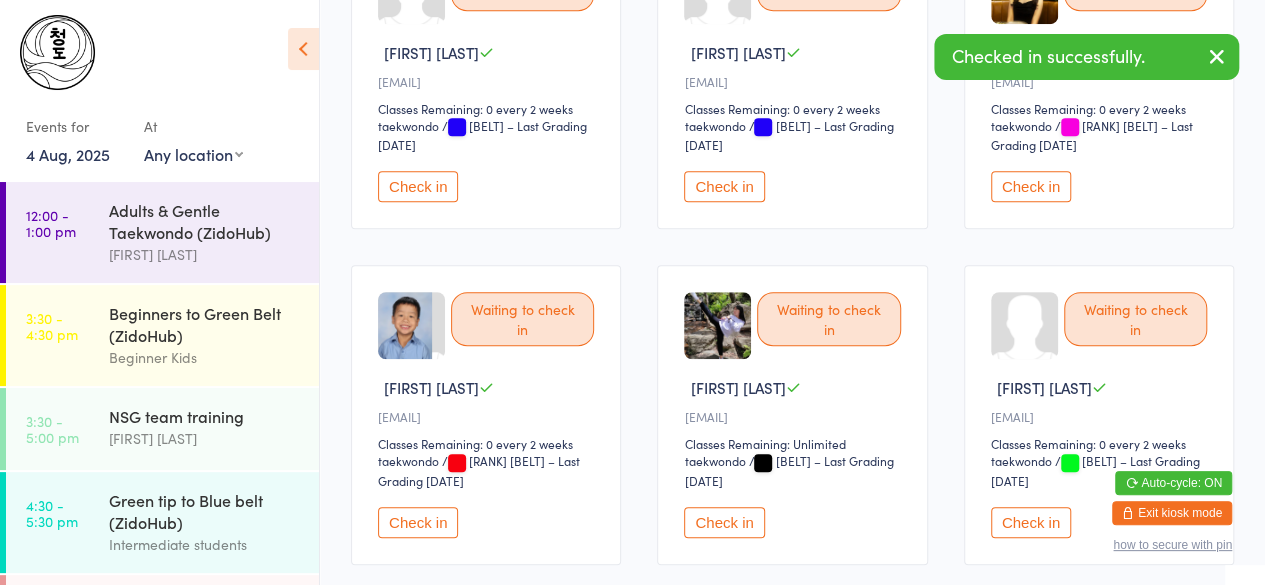 scroll, scrollTop: 976, scrollLeft: 0, axis: vertical 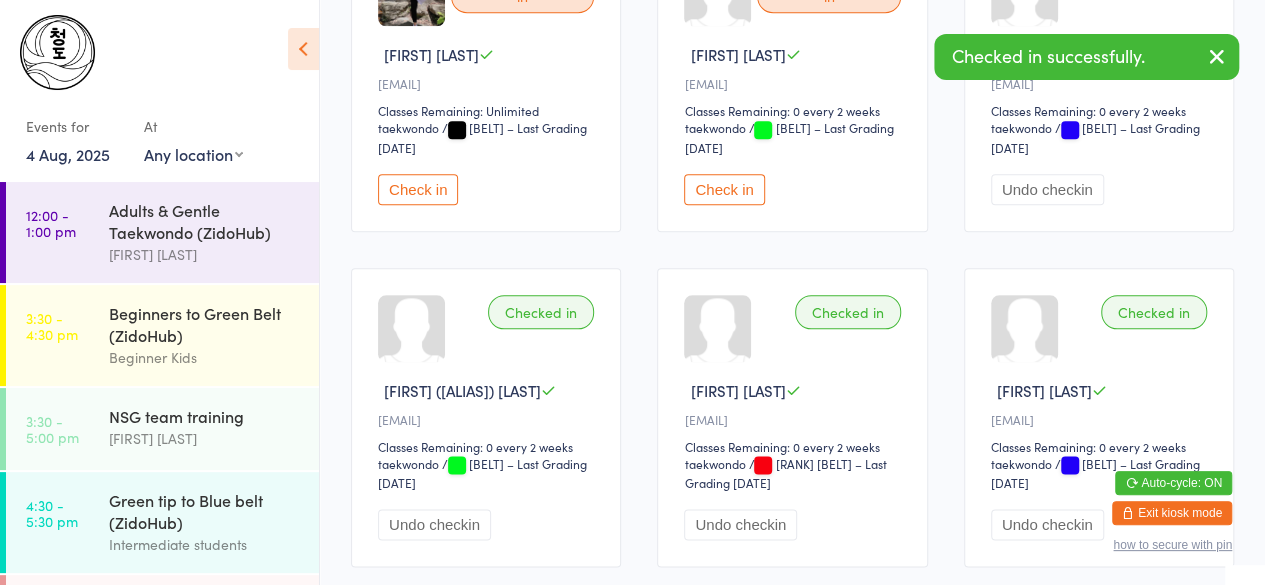 click on "Check in" at bounding box center (418, 189) 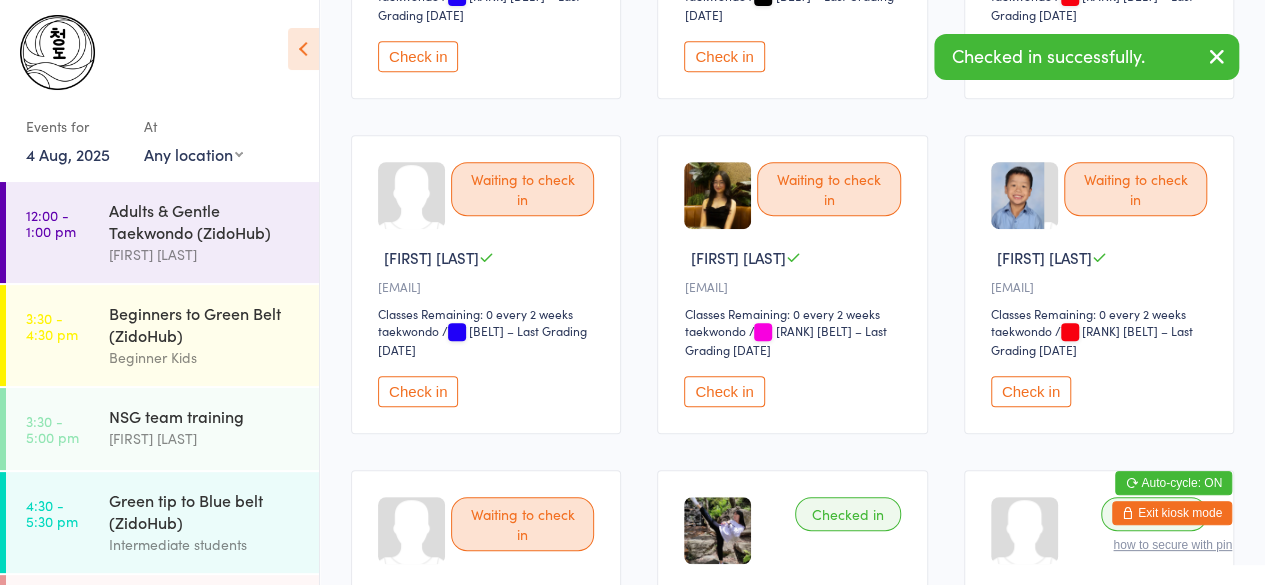 scroll, scrollTop: 442, scrollLeft: 0, axis: vertical 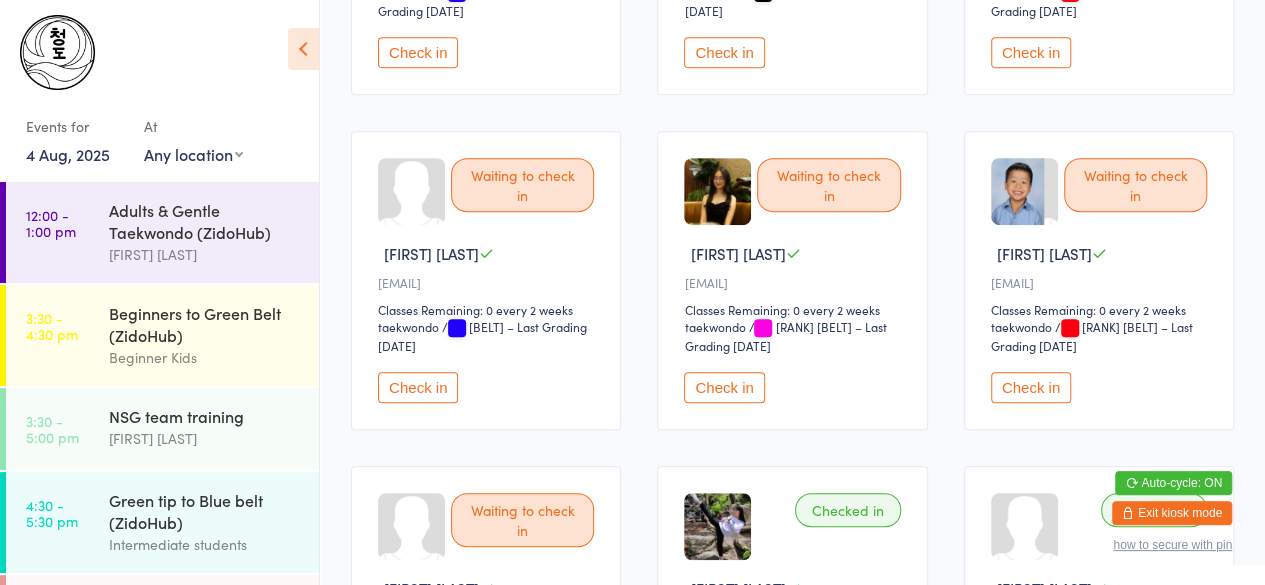 click on "Check in" at bounding box center (418, 387) 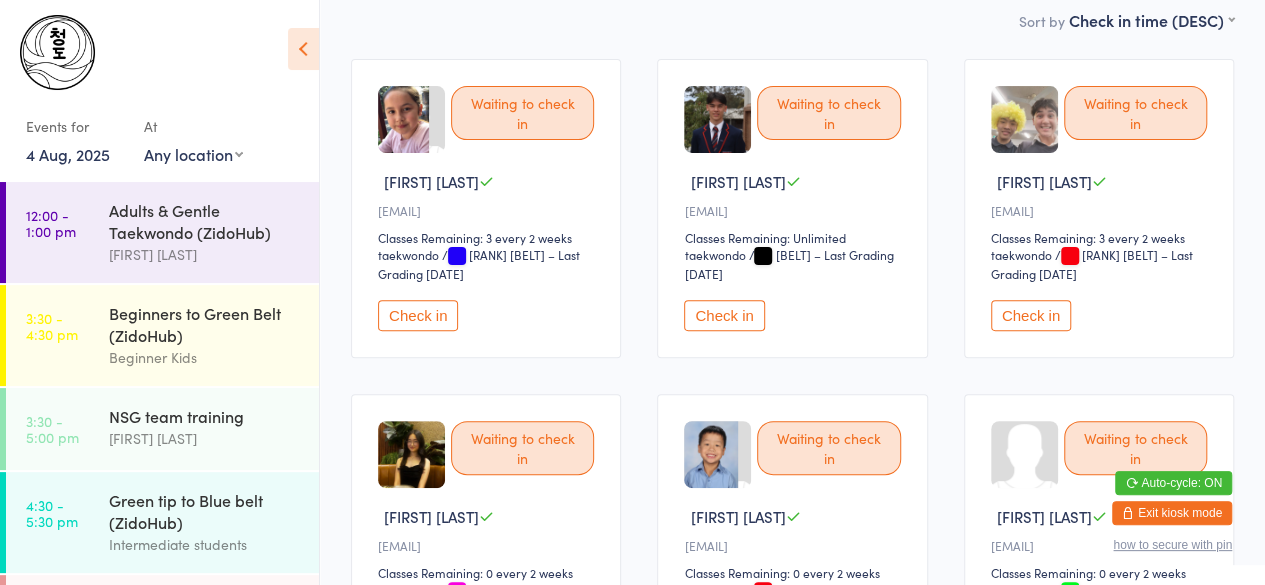 scroll, scrollTop: 158, scrollLeft: 0, axis: vertical 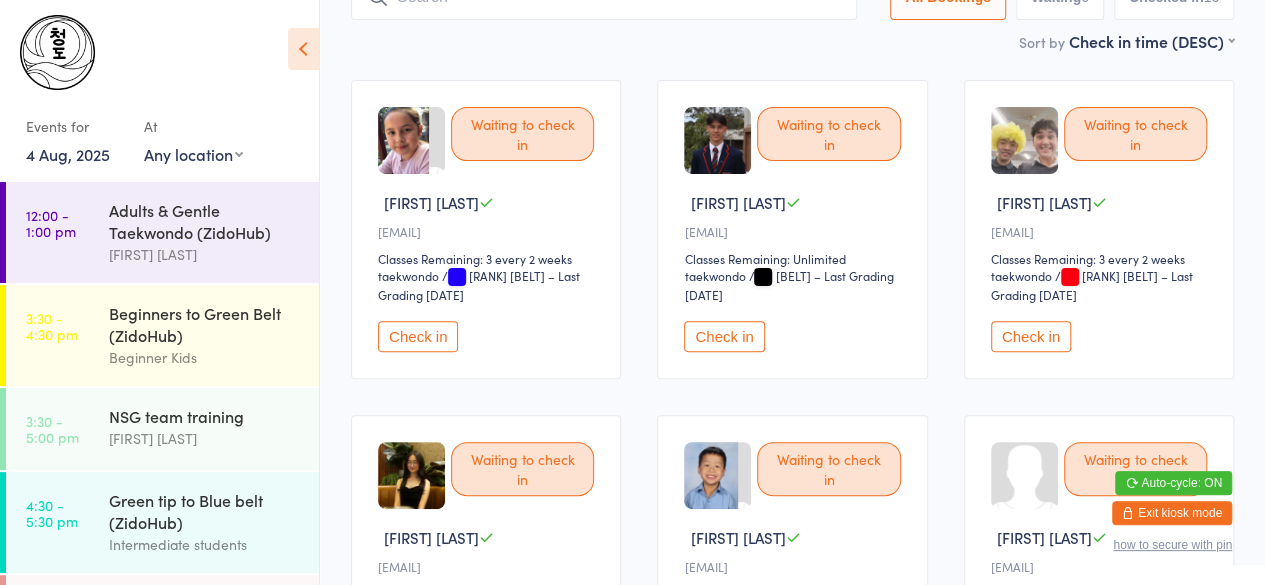 click on "Check in" at bounding box center [1031, 336] 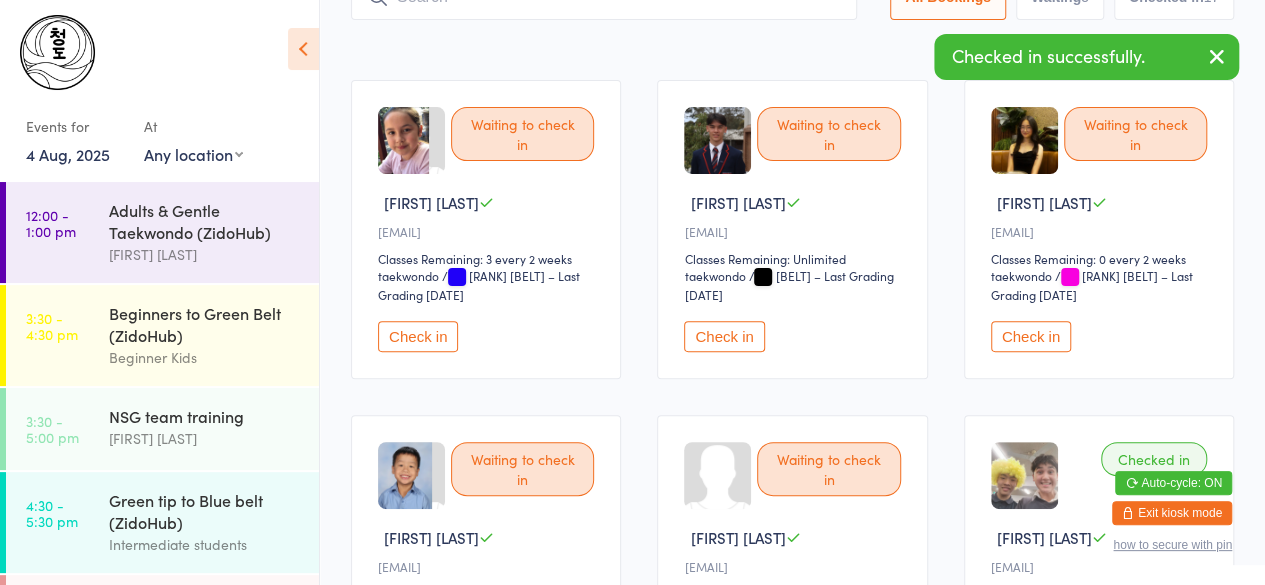 click on "Check in" at bounding box center [724, 336] 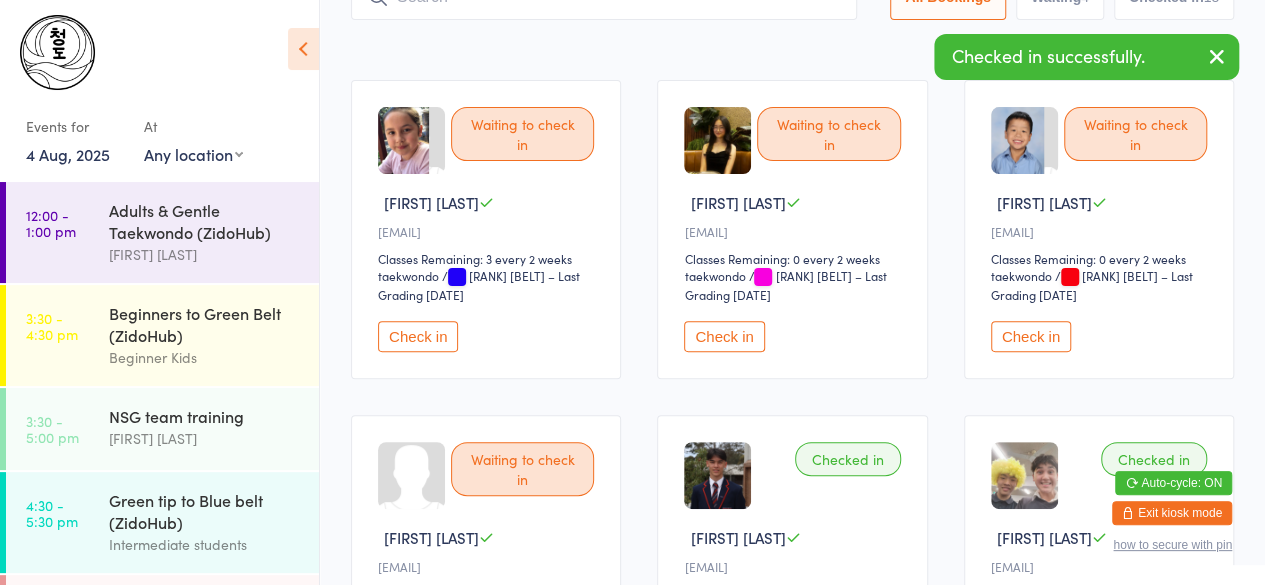 click on "Check in" at bounding box center [418, 336] 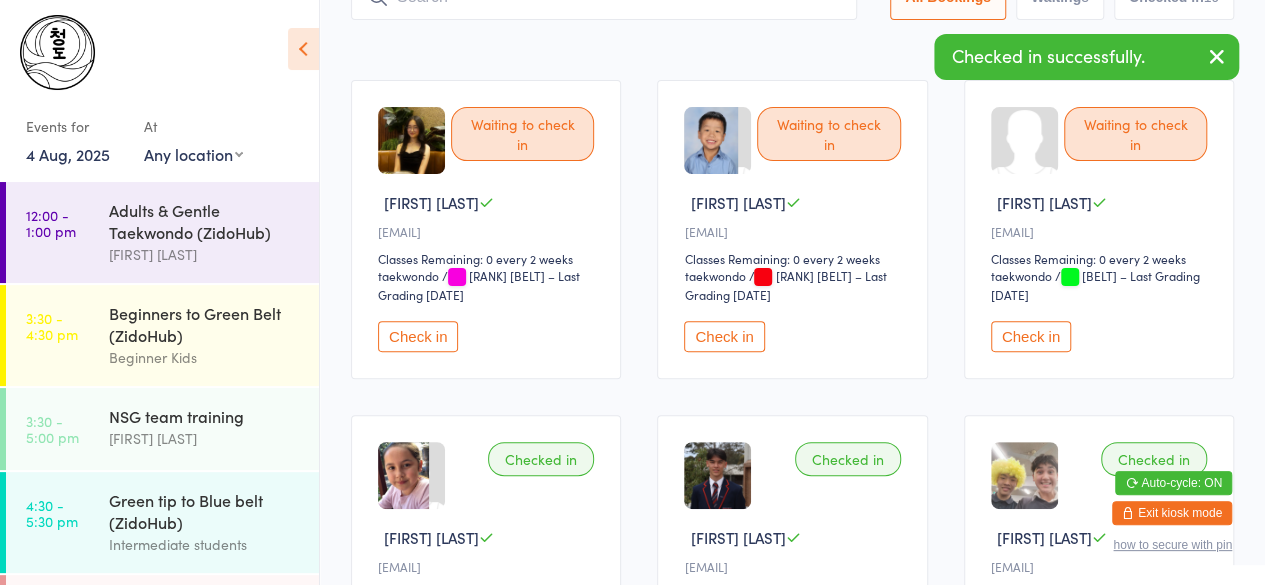 click at bounding box center [604, -3] 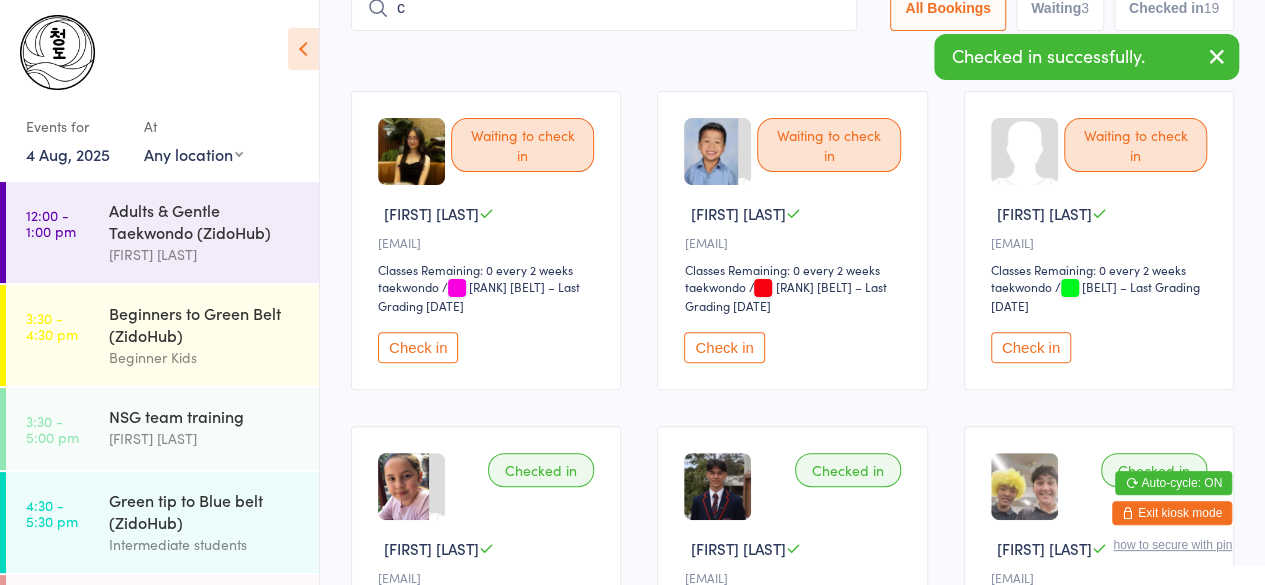 scroll, scrollTop: 145, scrollLeft: 0, axis: vertical 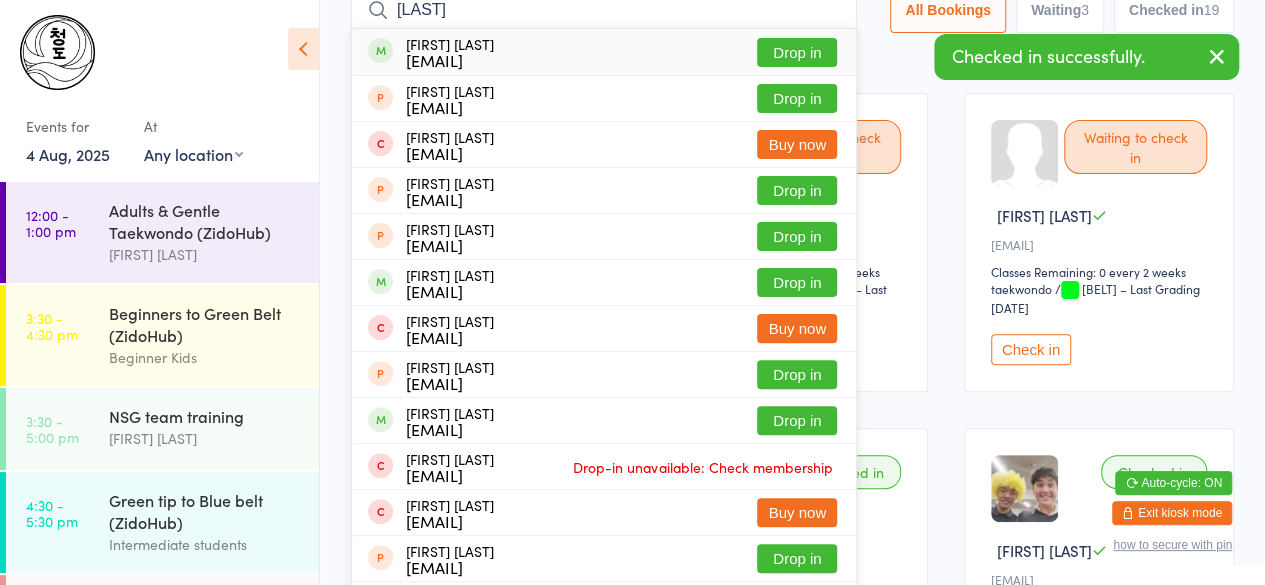 type on "[LAST]" 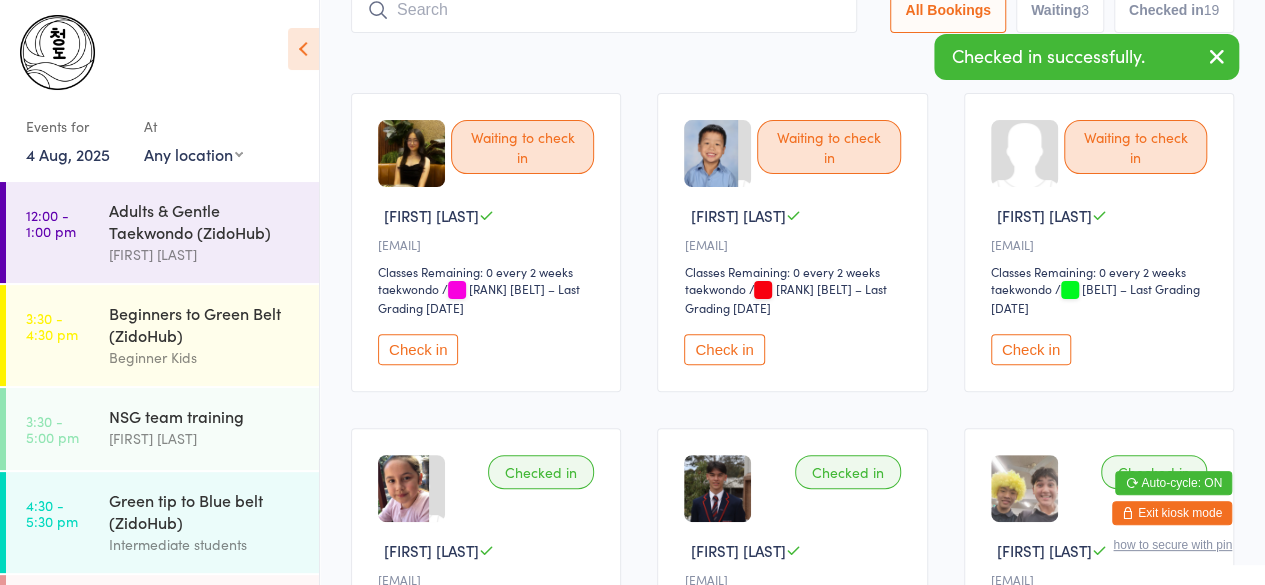 scroll, scrollTop: 133, scrollLeft: 0, axis: vertical 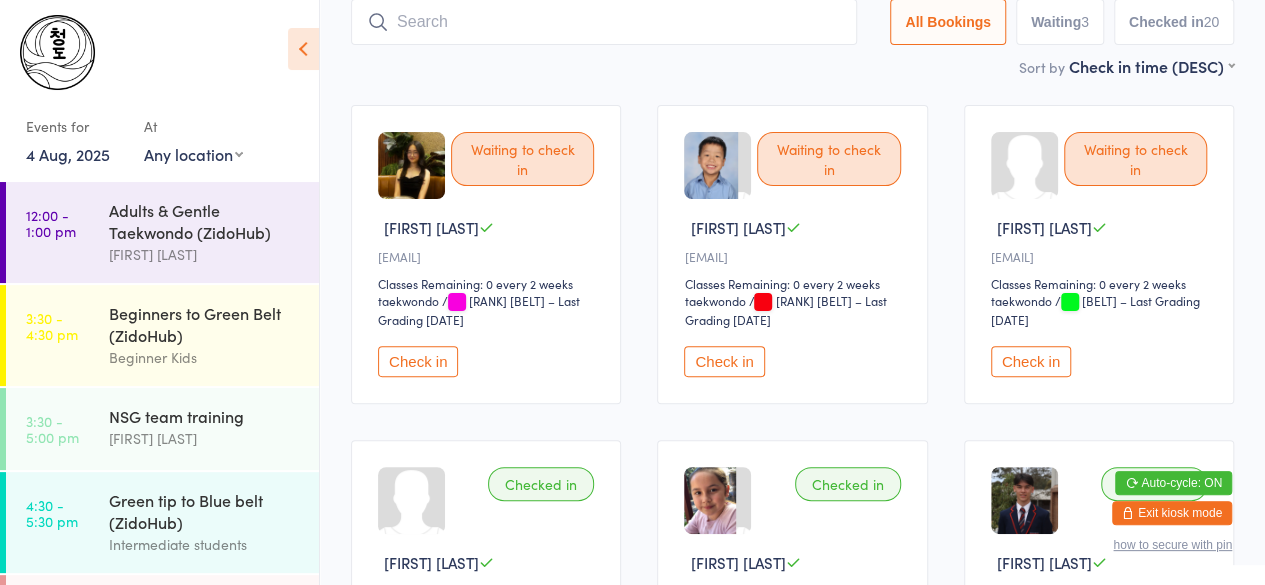 click on "Check in" at bounding box center [418, 361] 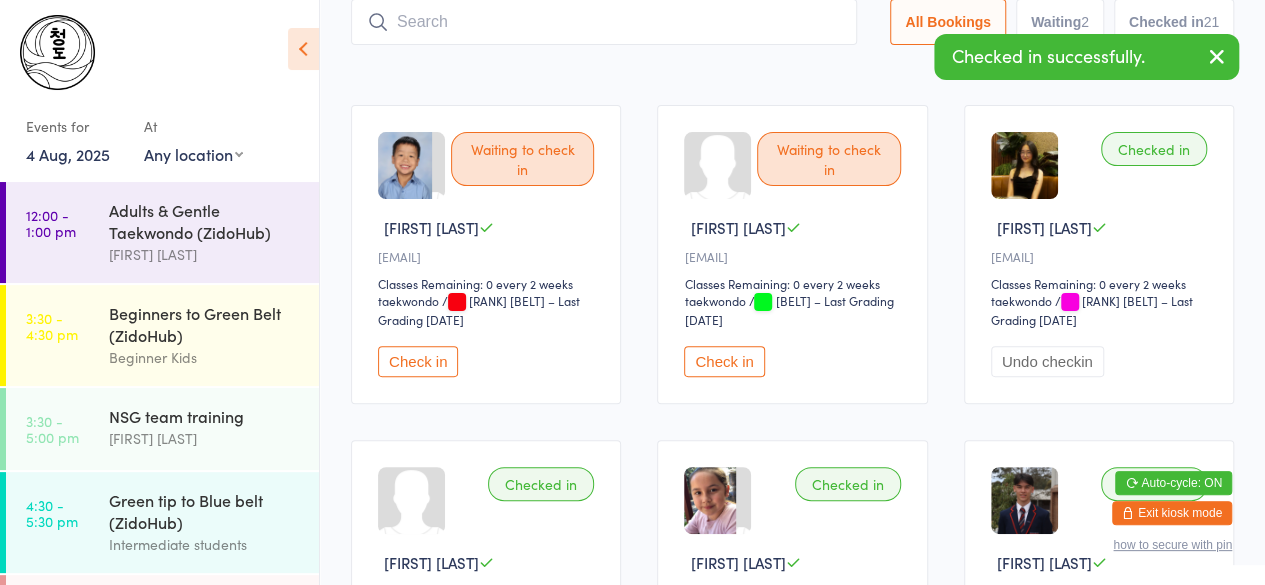 click on "Check in" at bounding box center (418, 361) 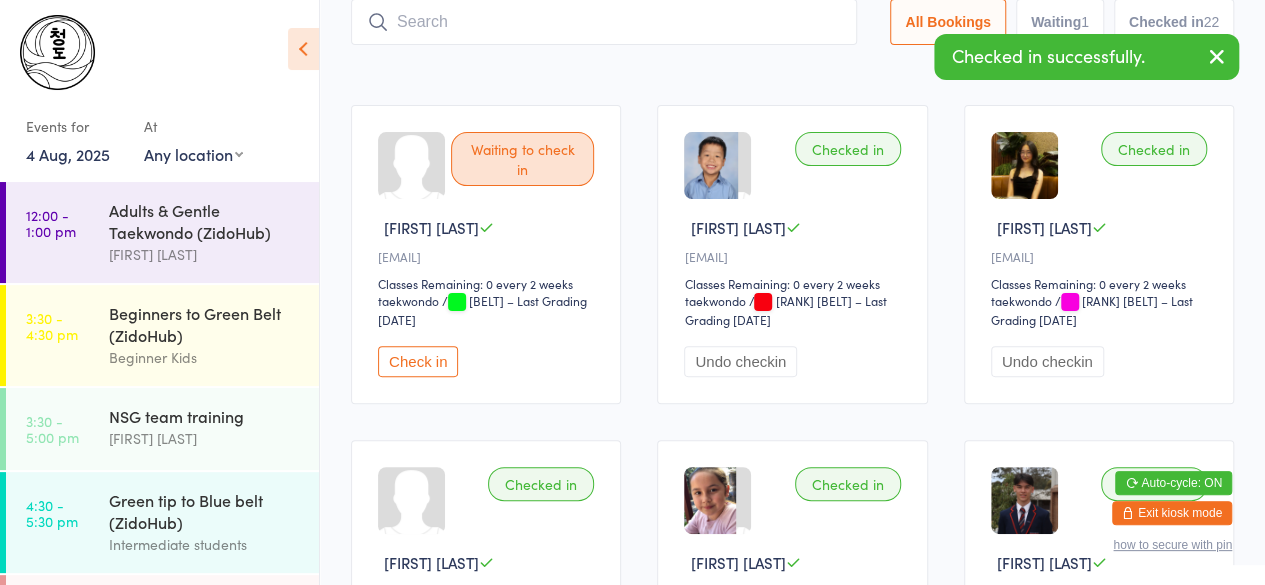 click on "Check in" at bounding box center [418, 361] 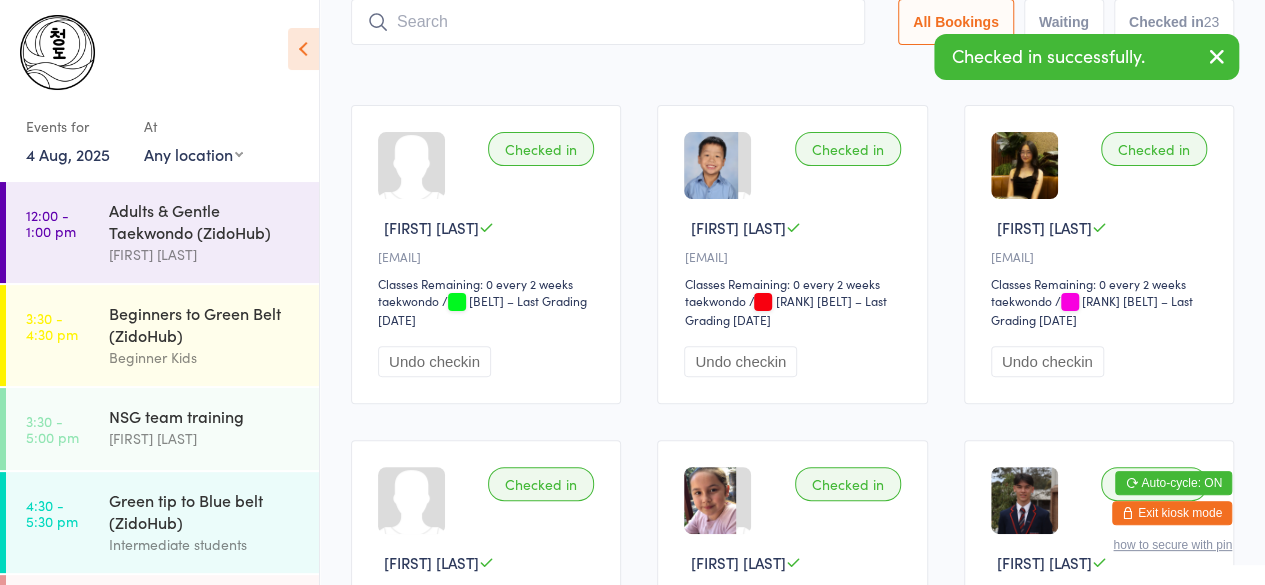 click at bounding box center (608, 22) 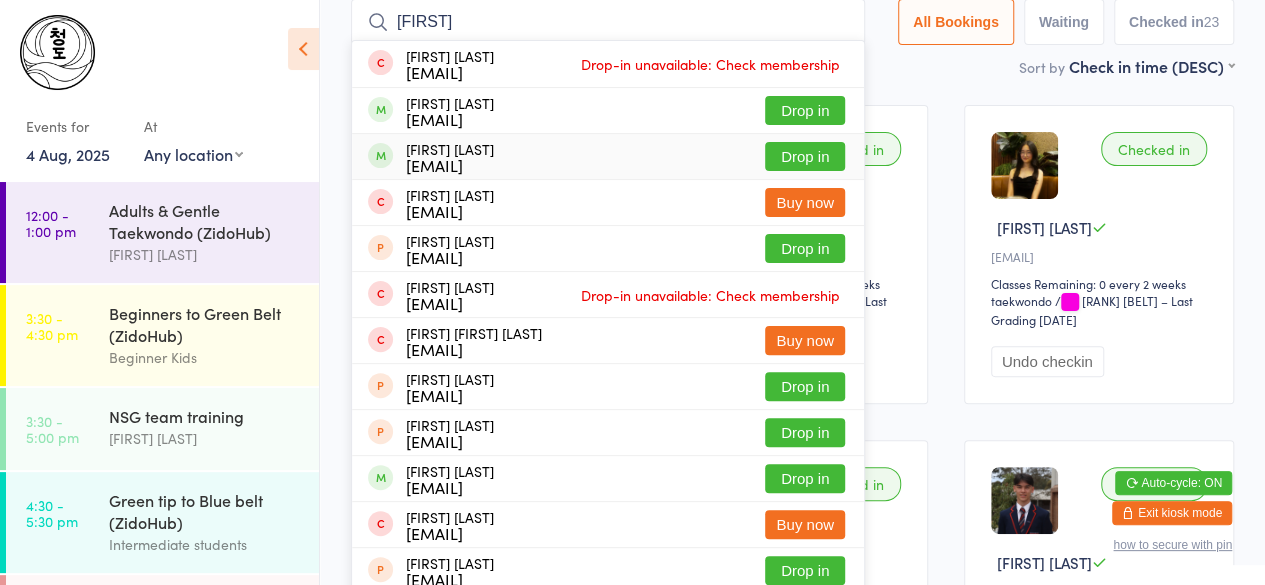 type on "[FIRST]" 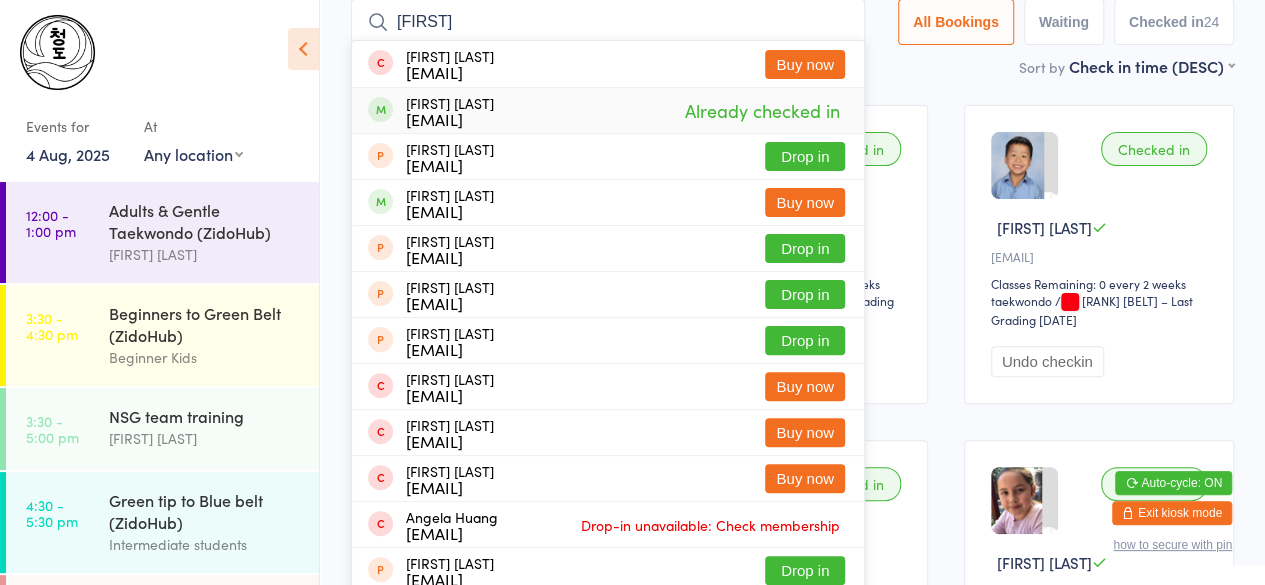 type on "[FIRST]" 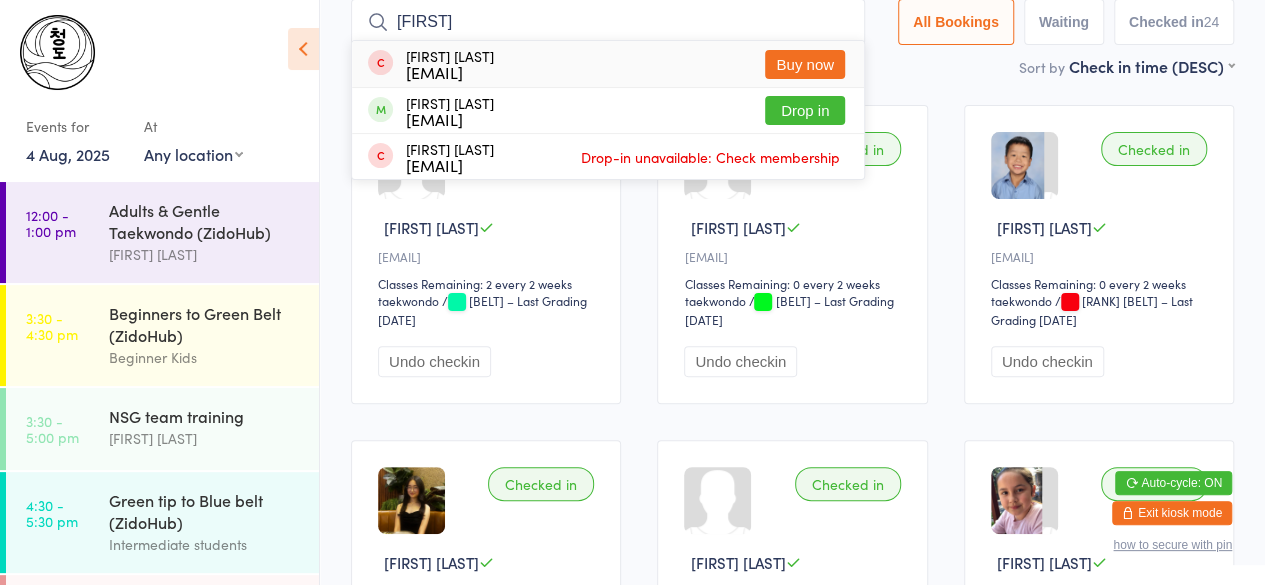 type on "[FIRST]" 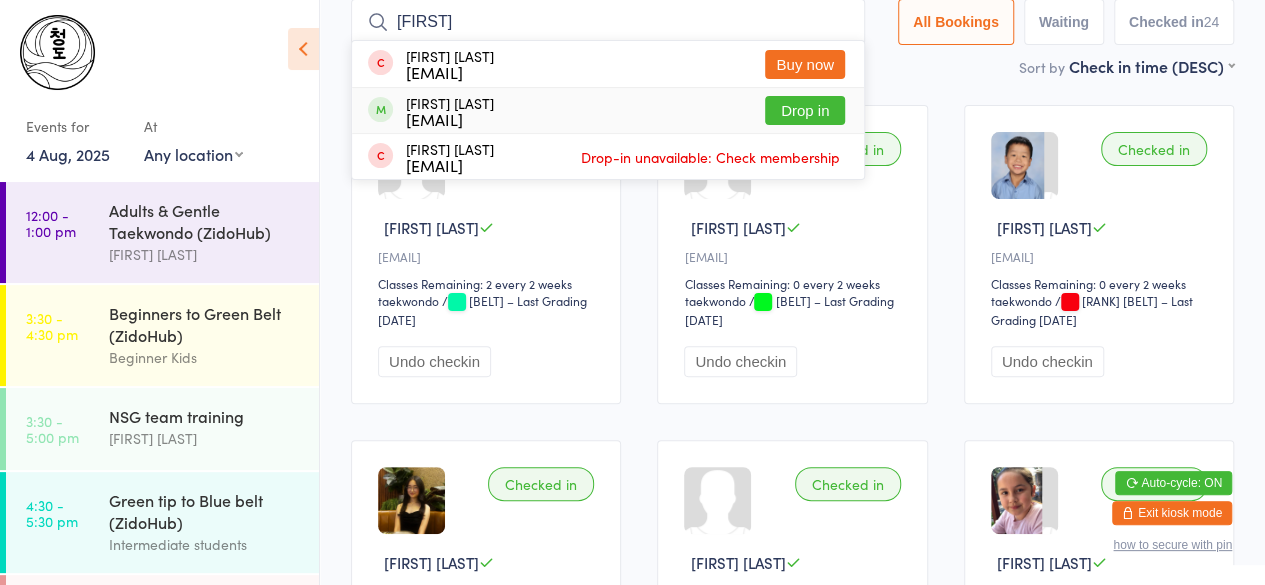 click on "[EMAIL]" at bounding box center [450, 119] 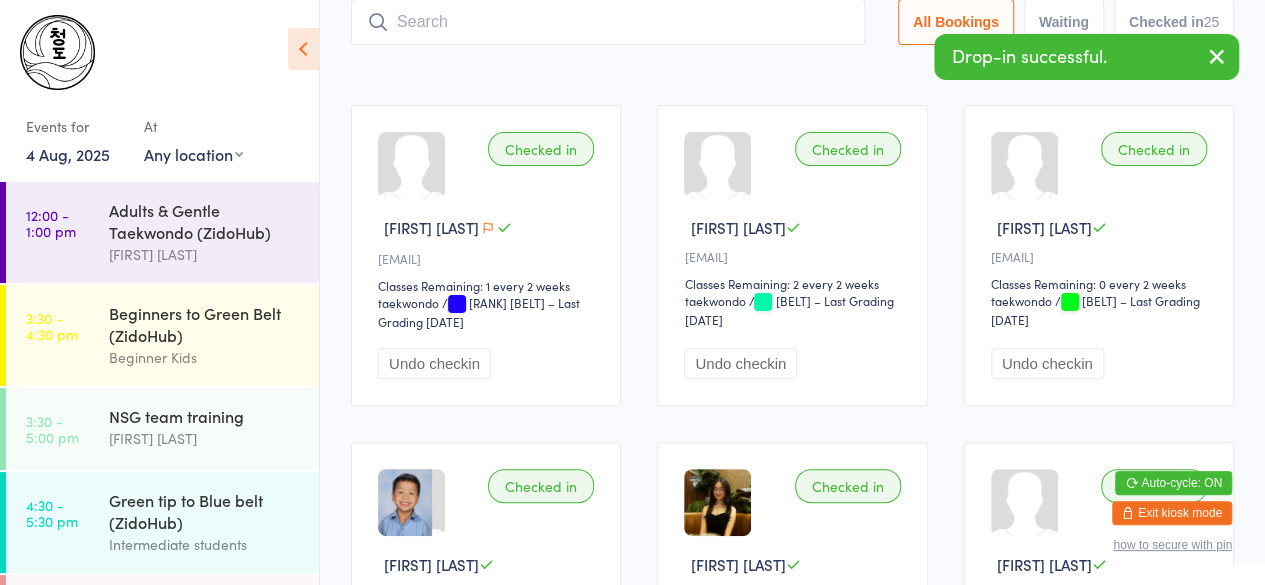 click on "Checked in  25" at bounding box center [1174, 22] 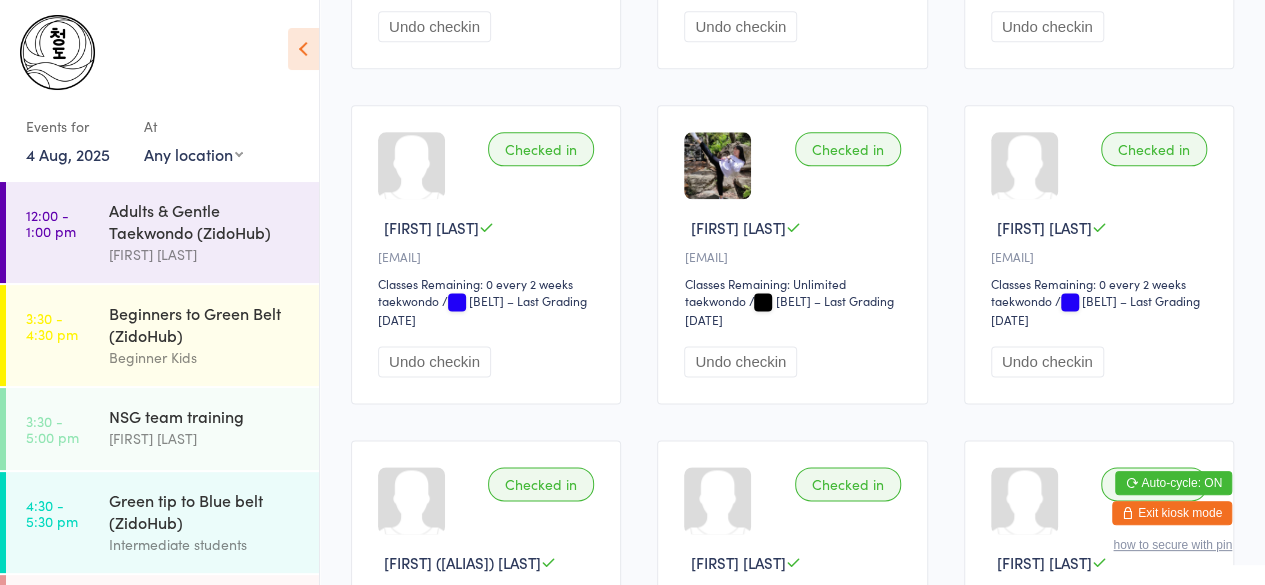 scroll, scrollTop: 1153, scrollLeft: 0, axis: vertical 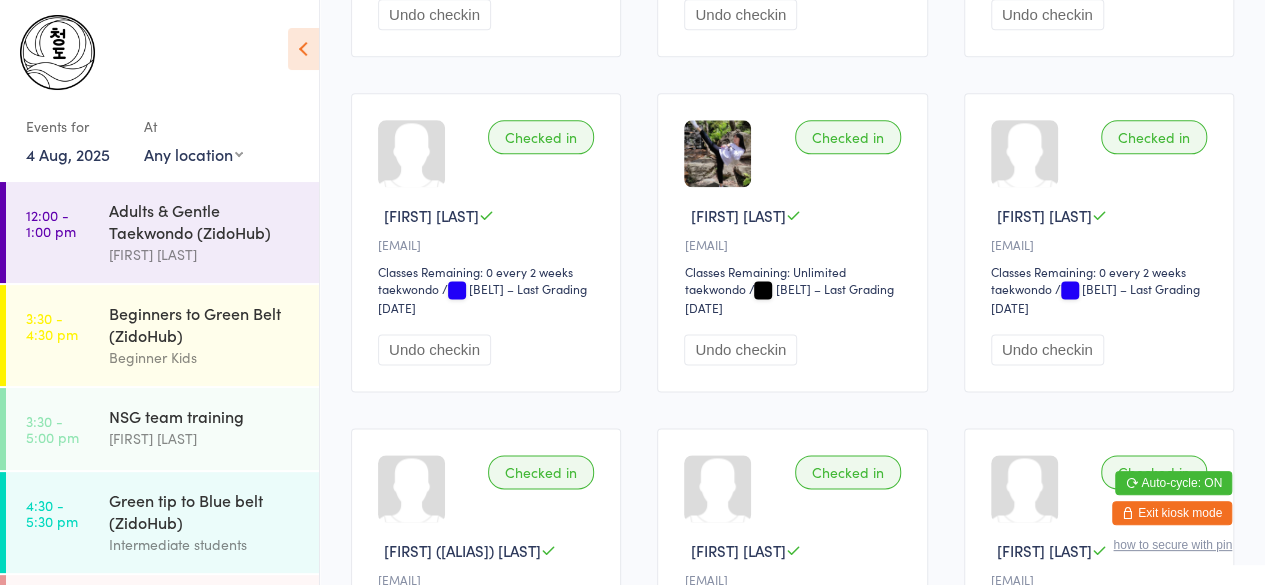 click on "Undo checkin" at bounding box center [740, 349] 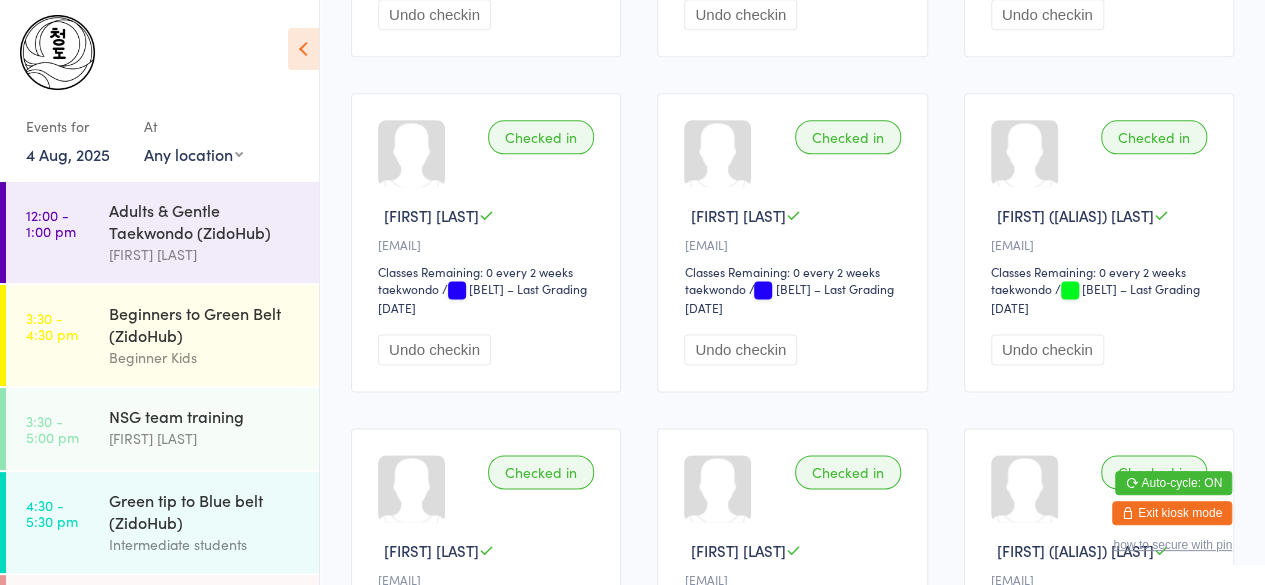 scroll, scrollTop: 0, scrollLeft: 0, axis: both 